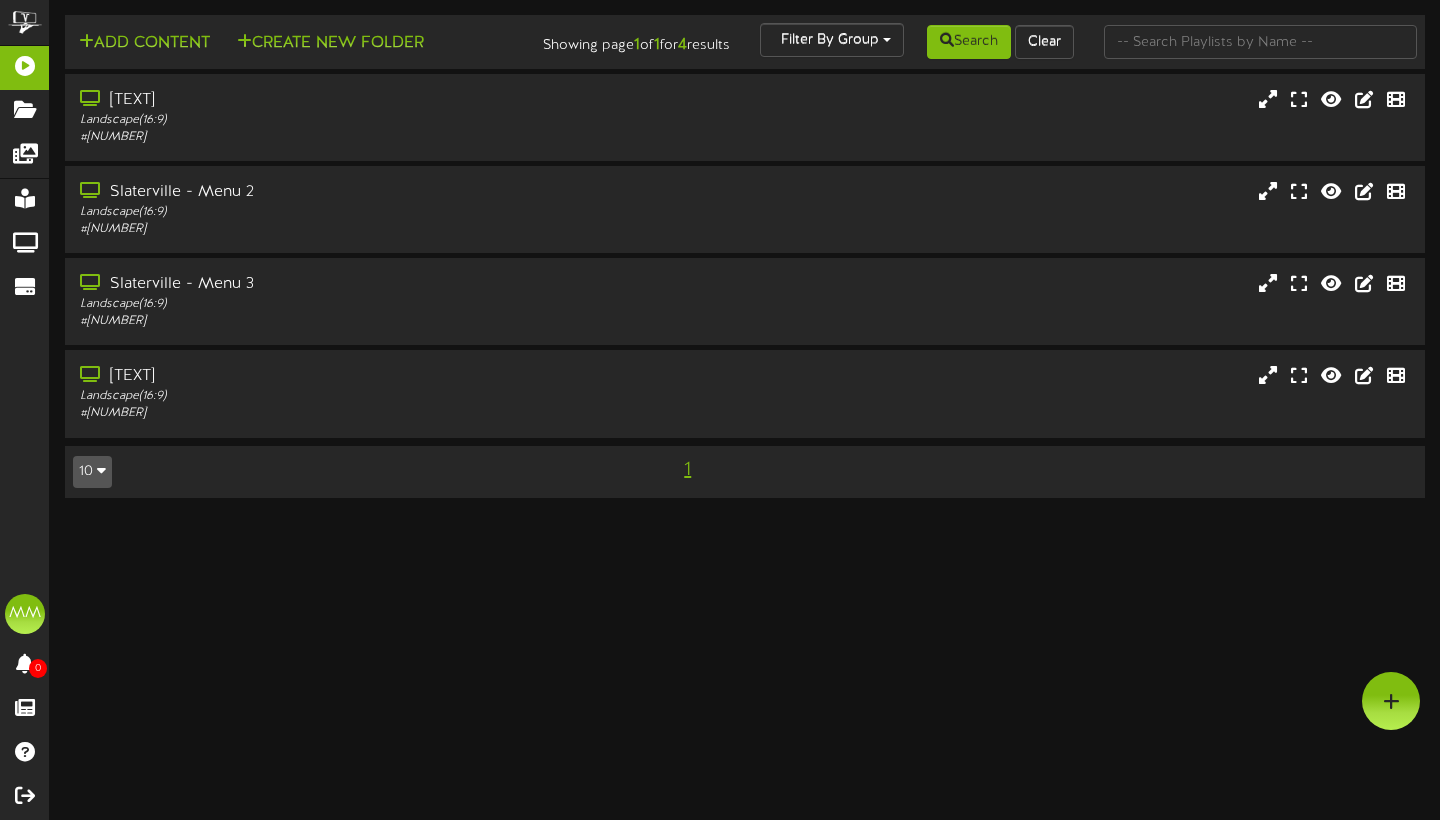 scroll, scrollTop: 0, scrollLeft: 0, axis: both 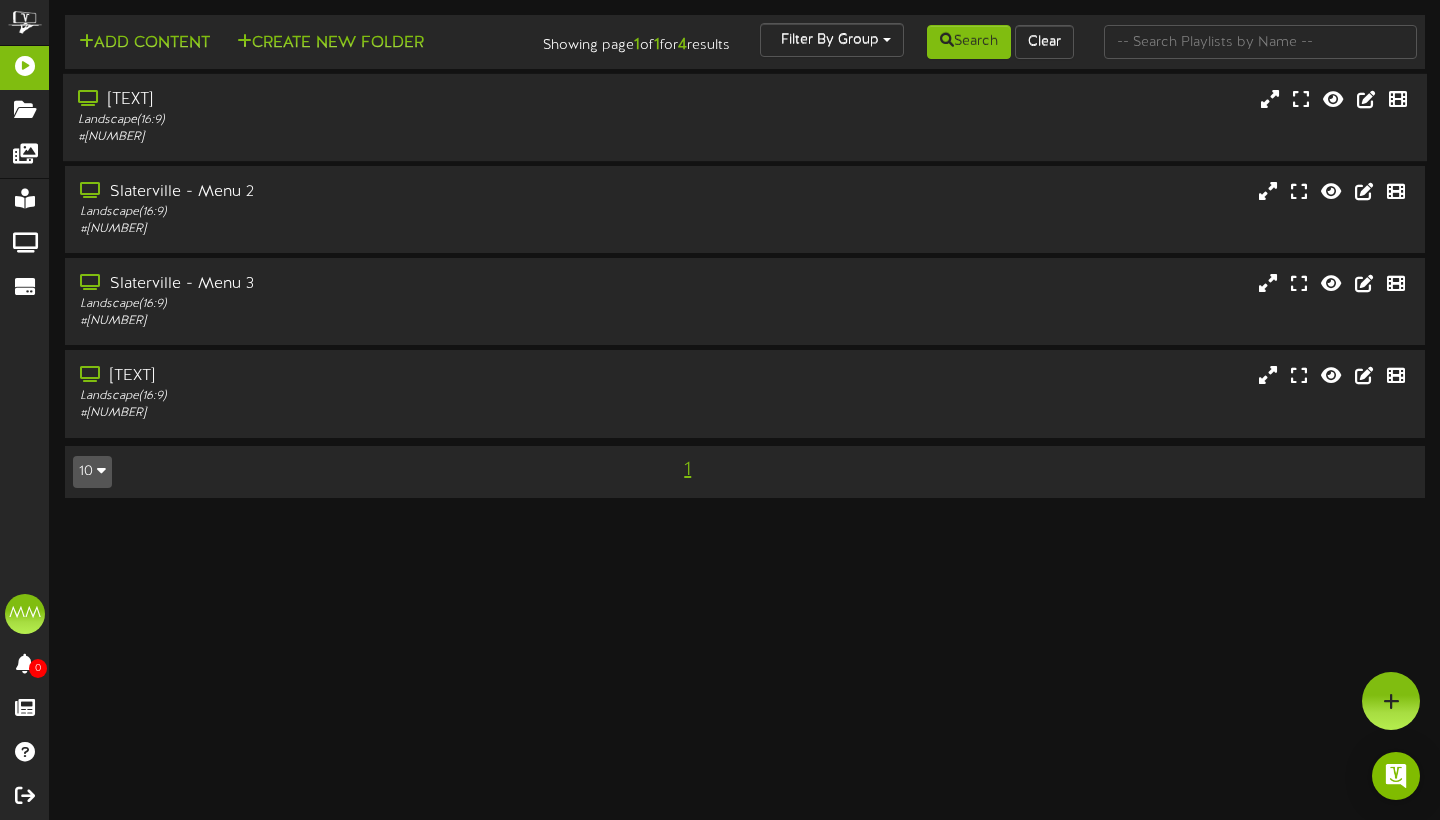 click on "# [NUMBER]" at bounding box center (347, 137) 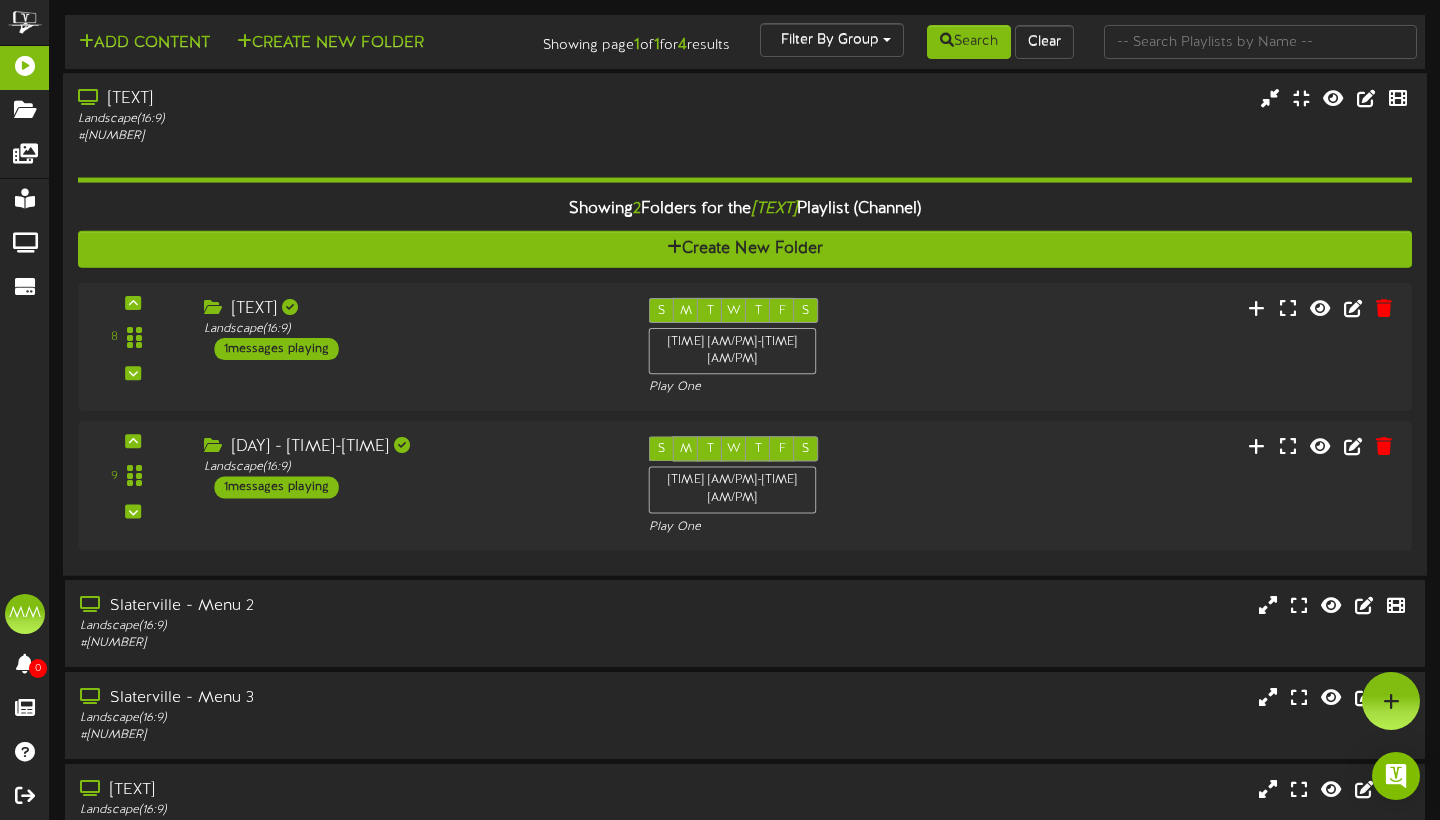click on "Landscape  ( 16:9 )" at bounding box center [347, 119] 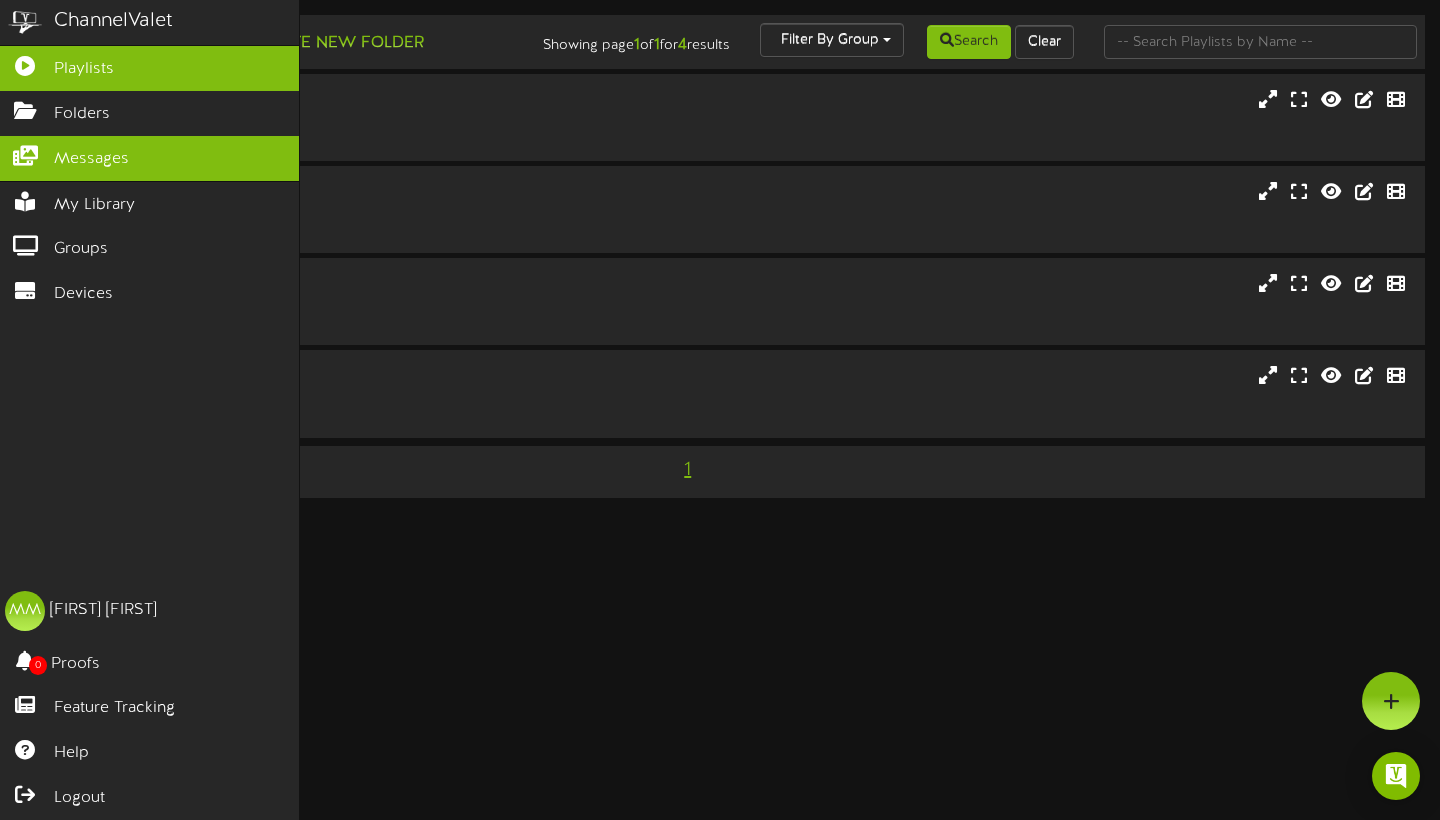 click on "Messages" at bounding box center (91, 159) 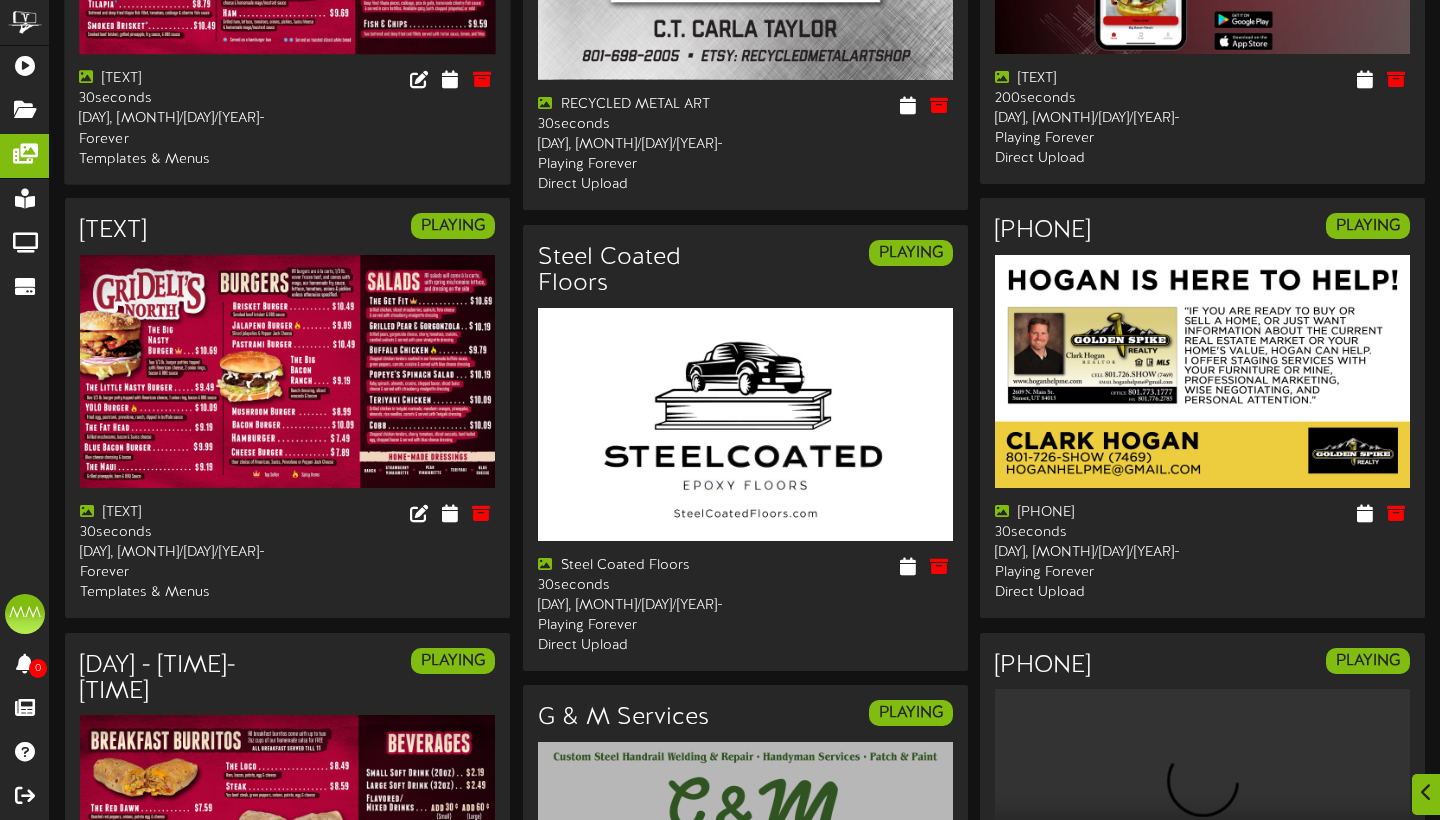 scroll, scrollTop: 377, scrollLeft: 0, axis: vertical 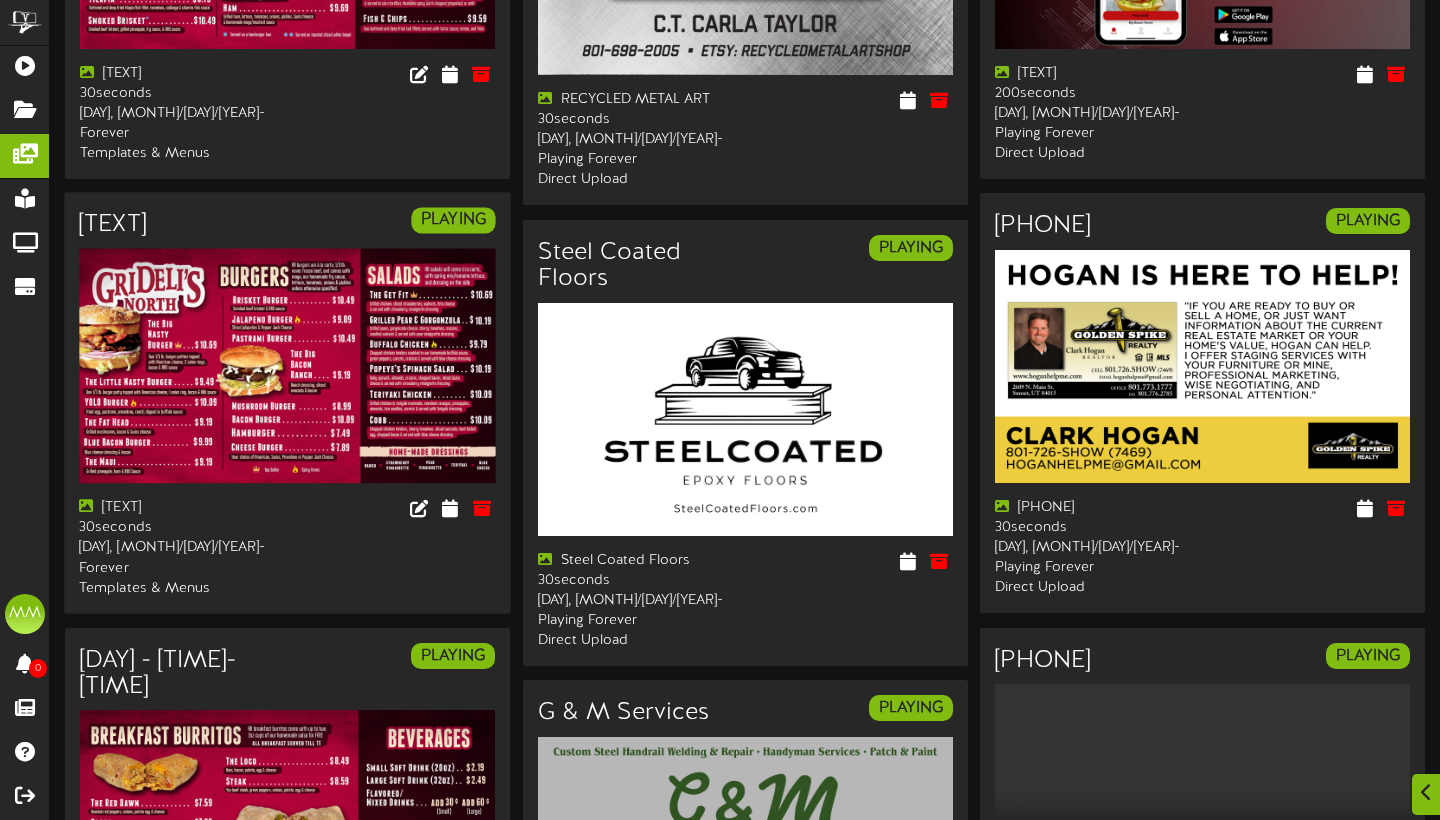 click at bounding box center [287, 366] 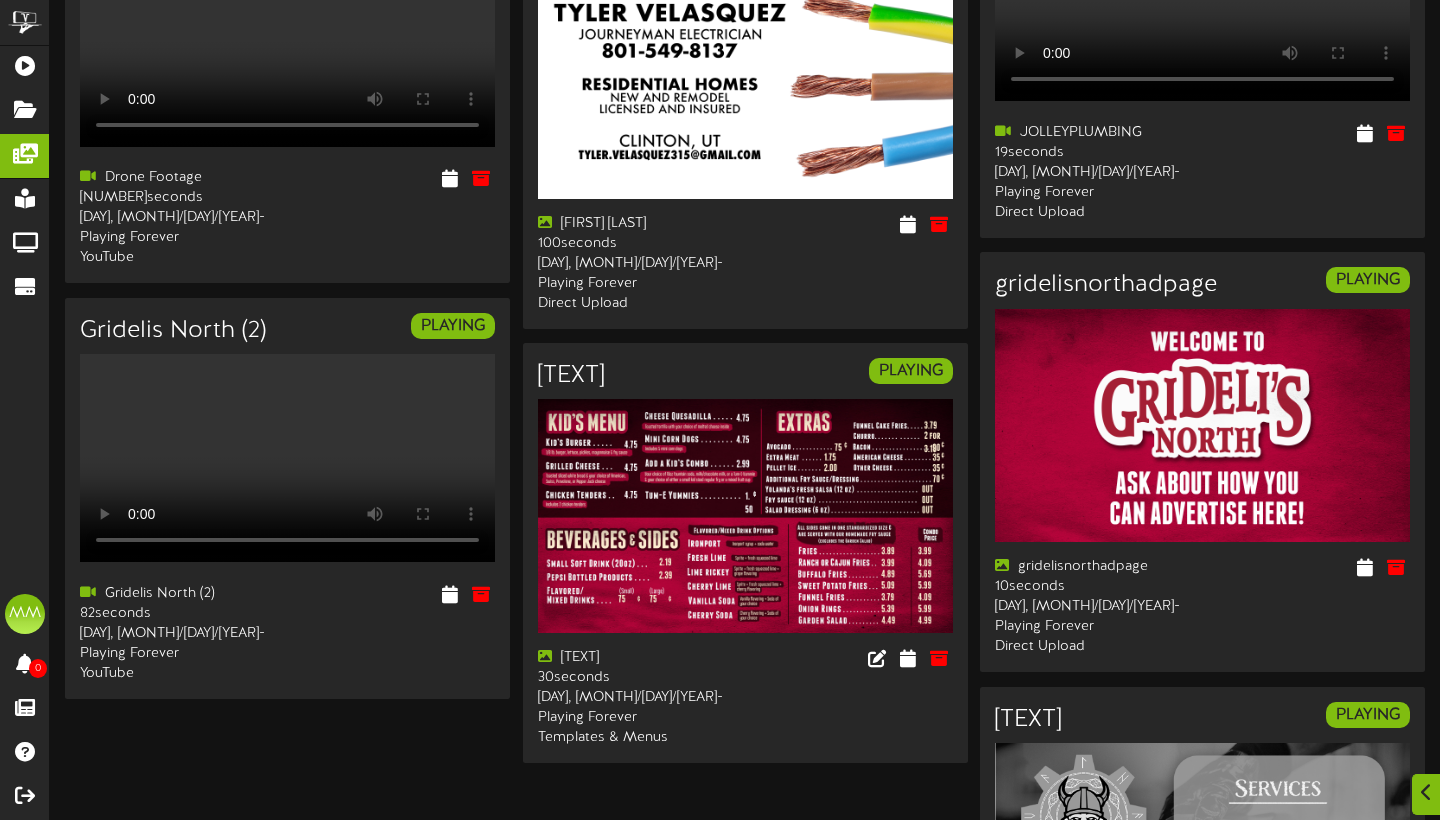 scroll, scrollTop: 1608, scrollLeft: 0, axis: vertical 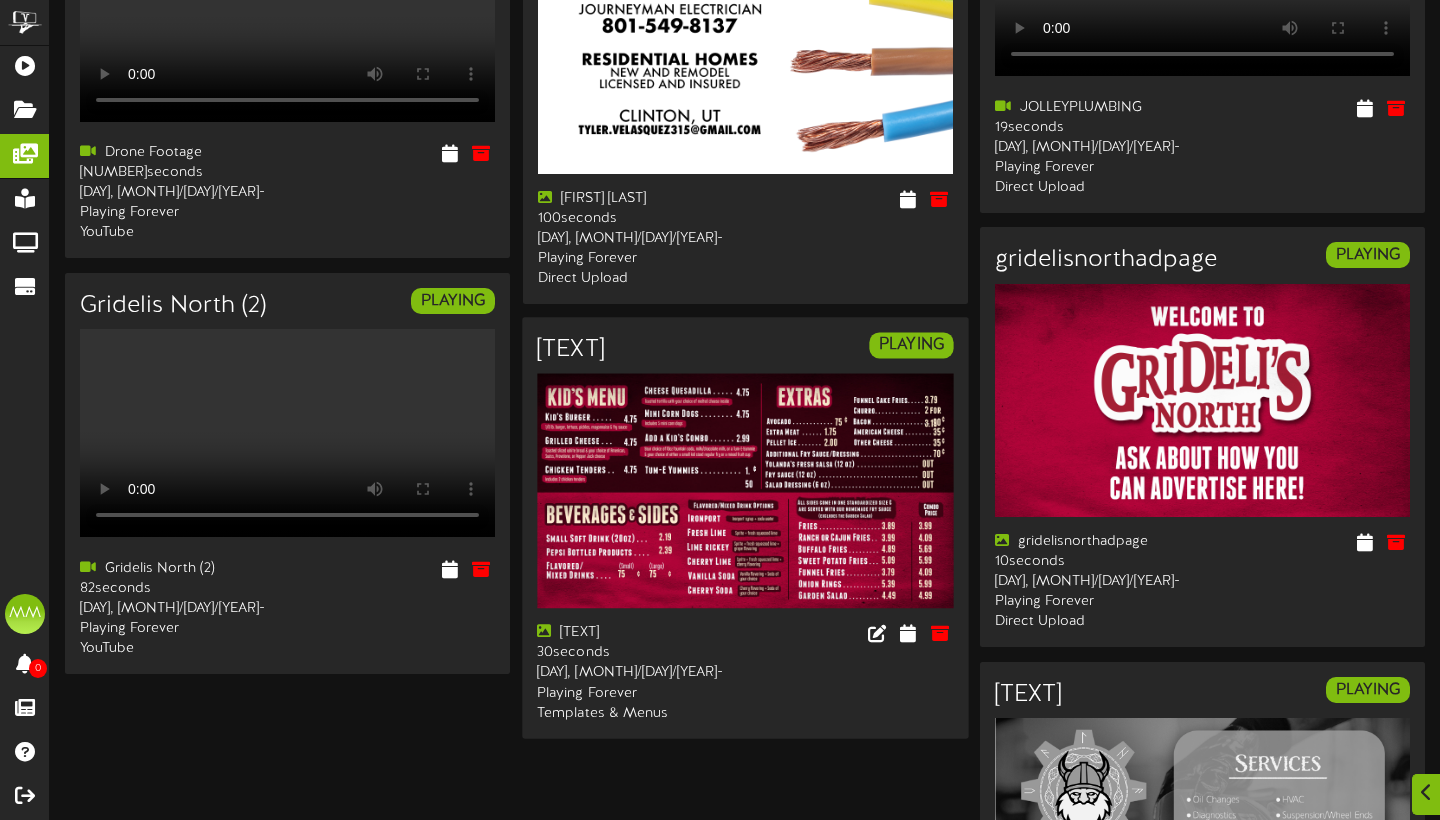 click at bounding box center [745, 491] 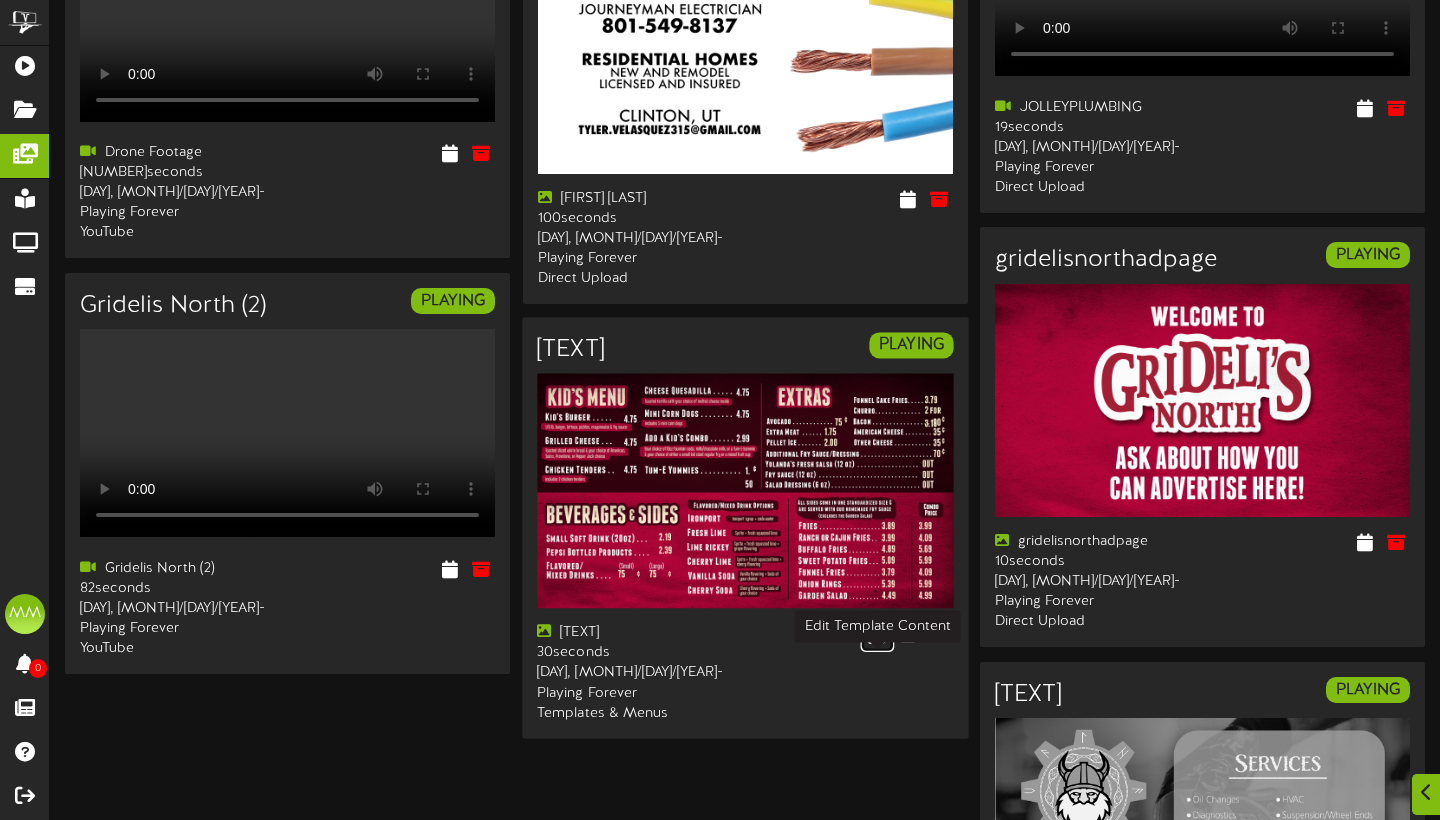 click at bounding box center (877, 633) 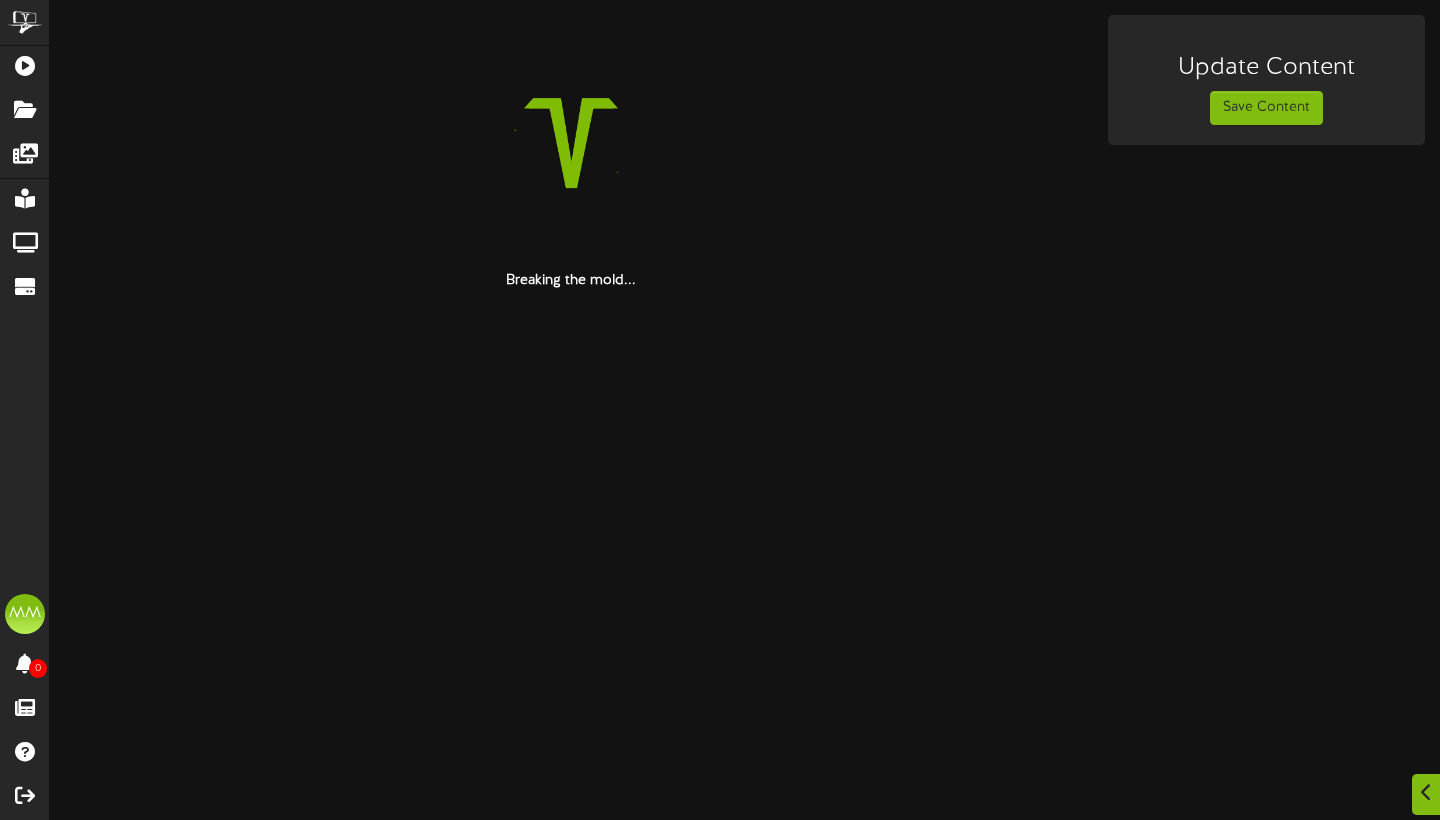 scroll, scrollTop: 0, scrollLeft: 0, axis: both 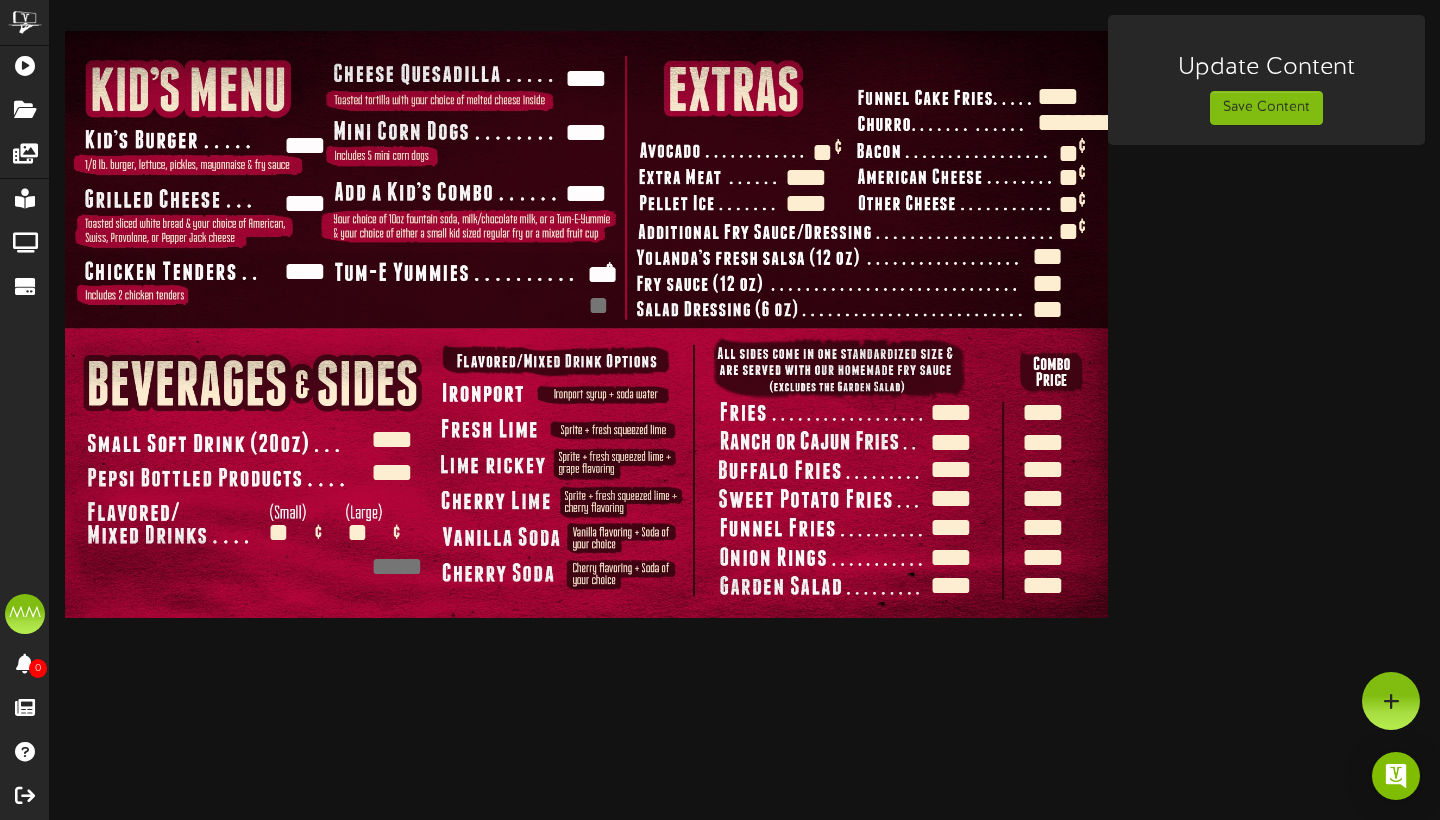 click on "**" at bounding box center [828, 152] 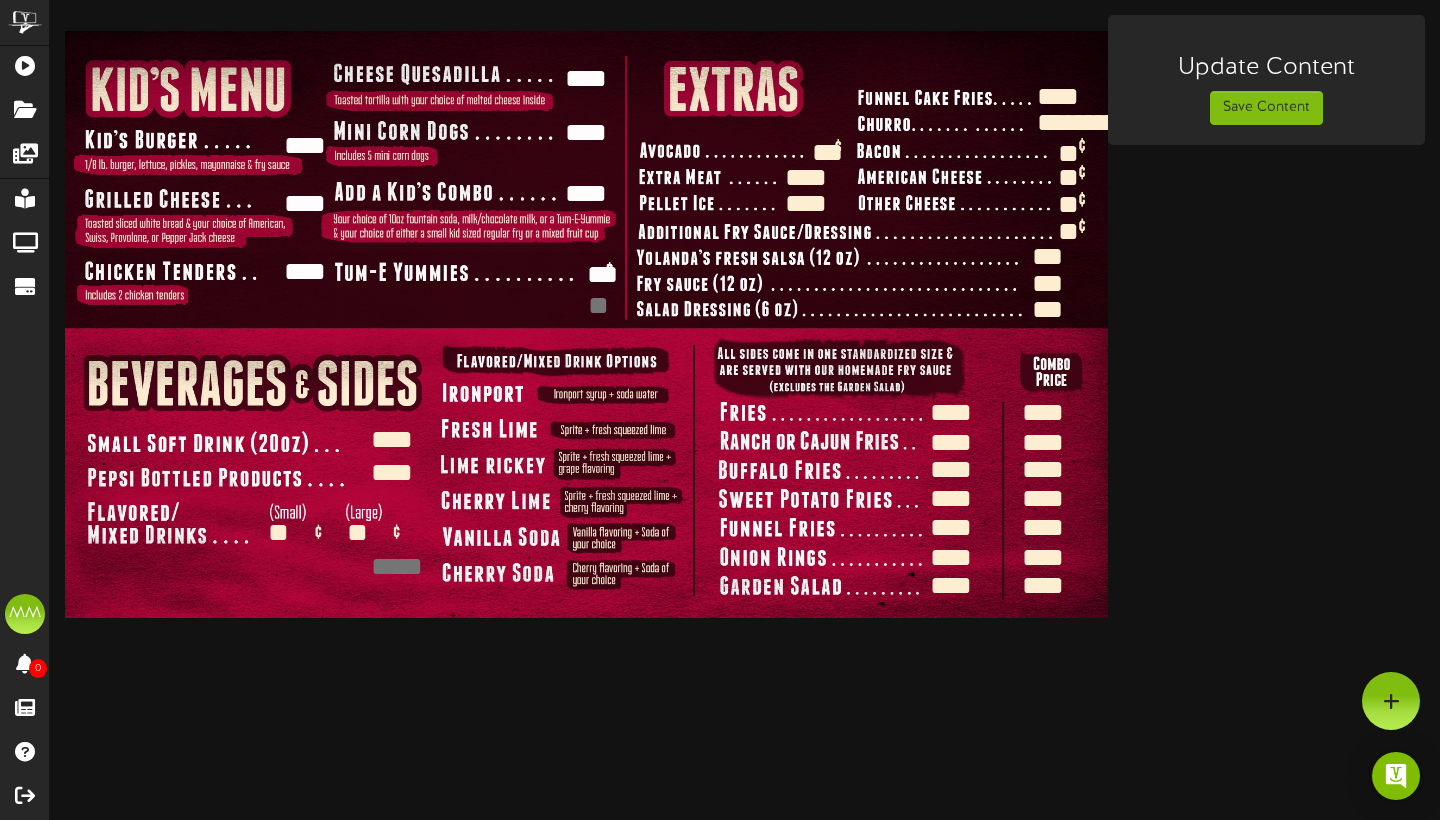 scroll, scrollTop: 57, scrollLeft: 0, axis: vertical 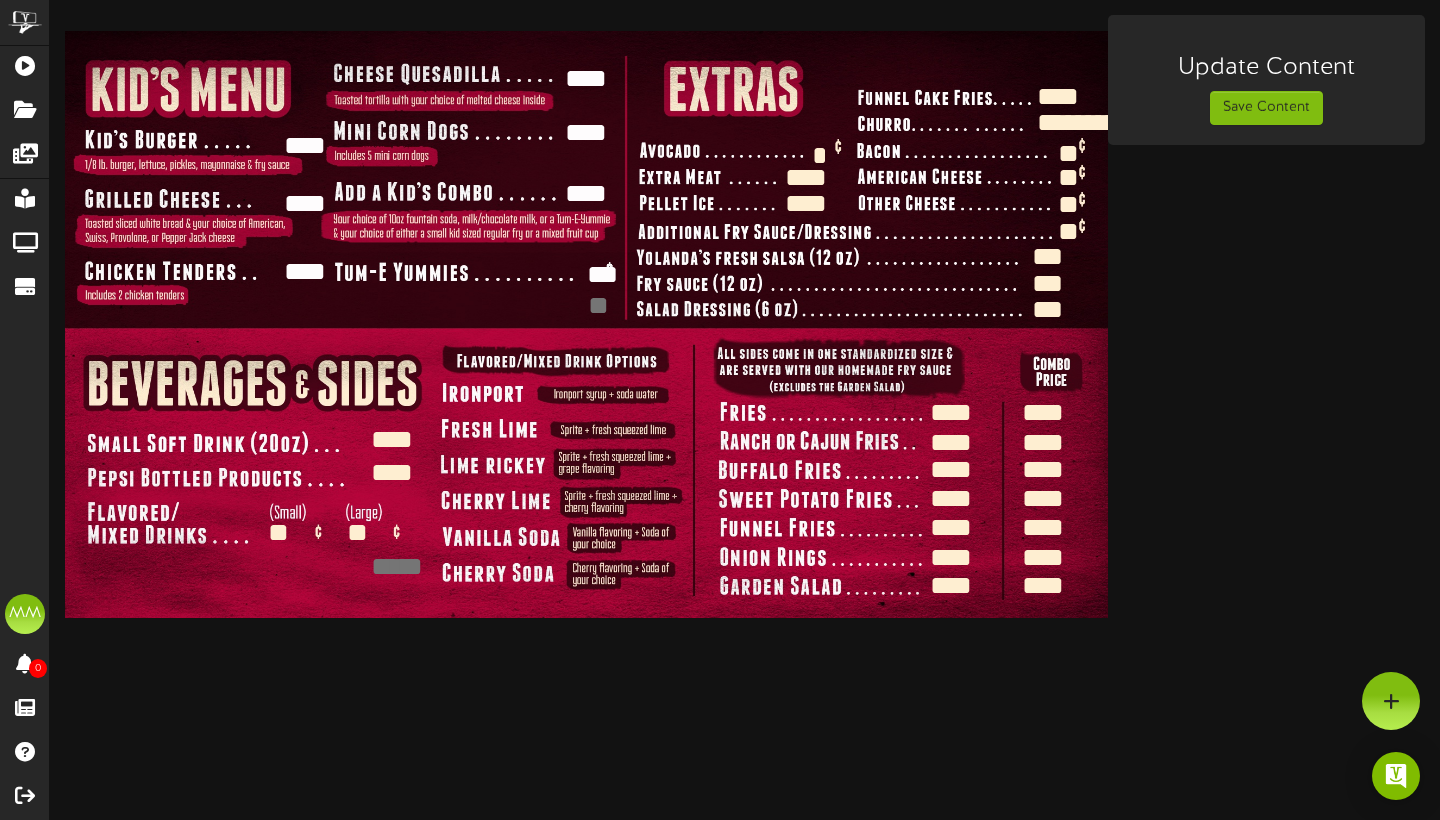 type on "****" 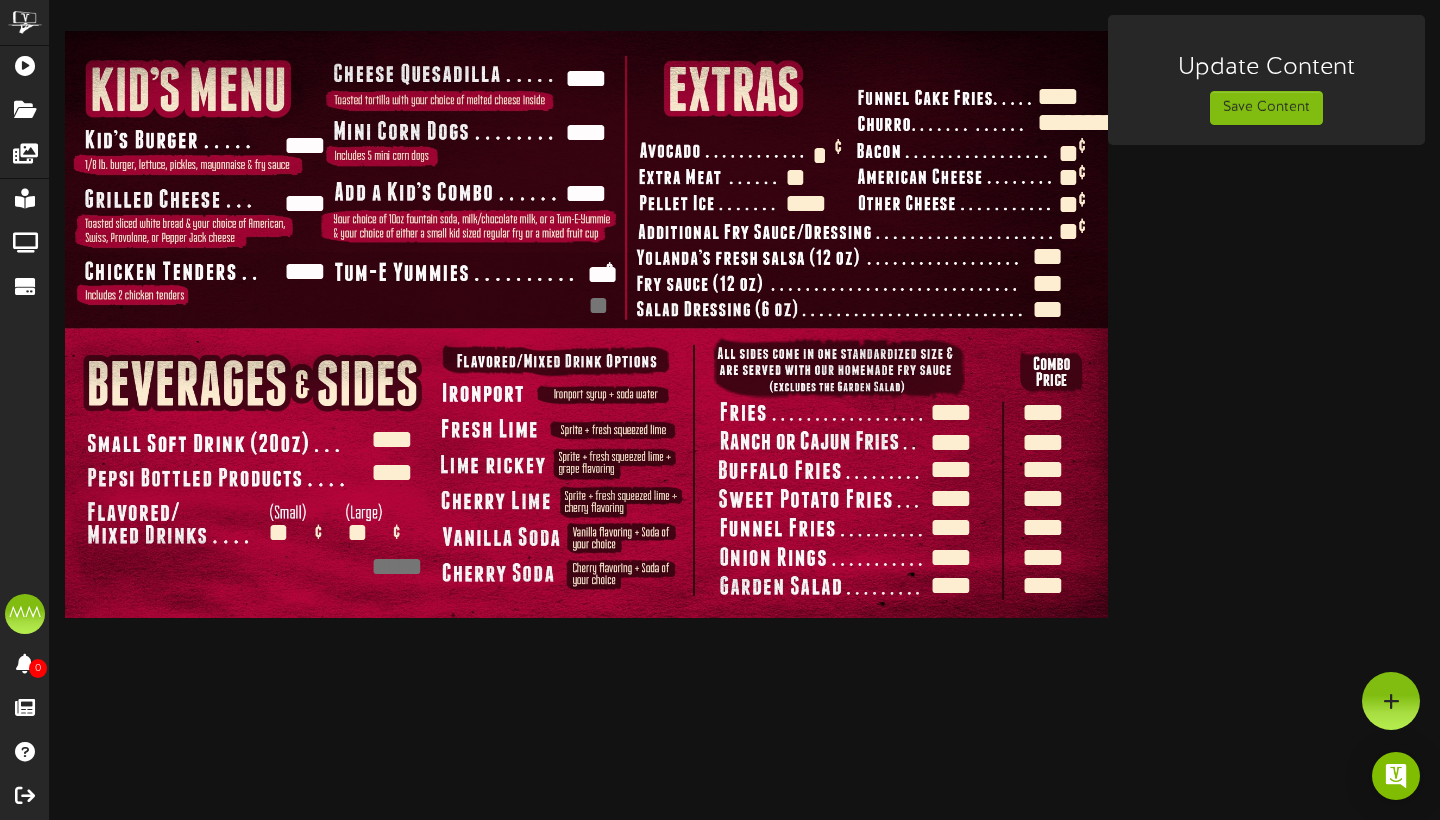 type on "*" 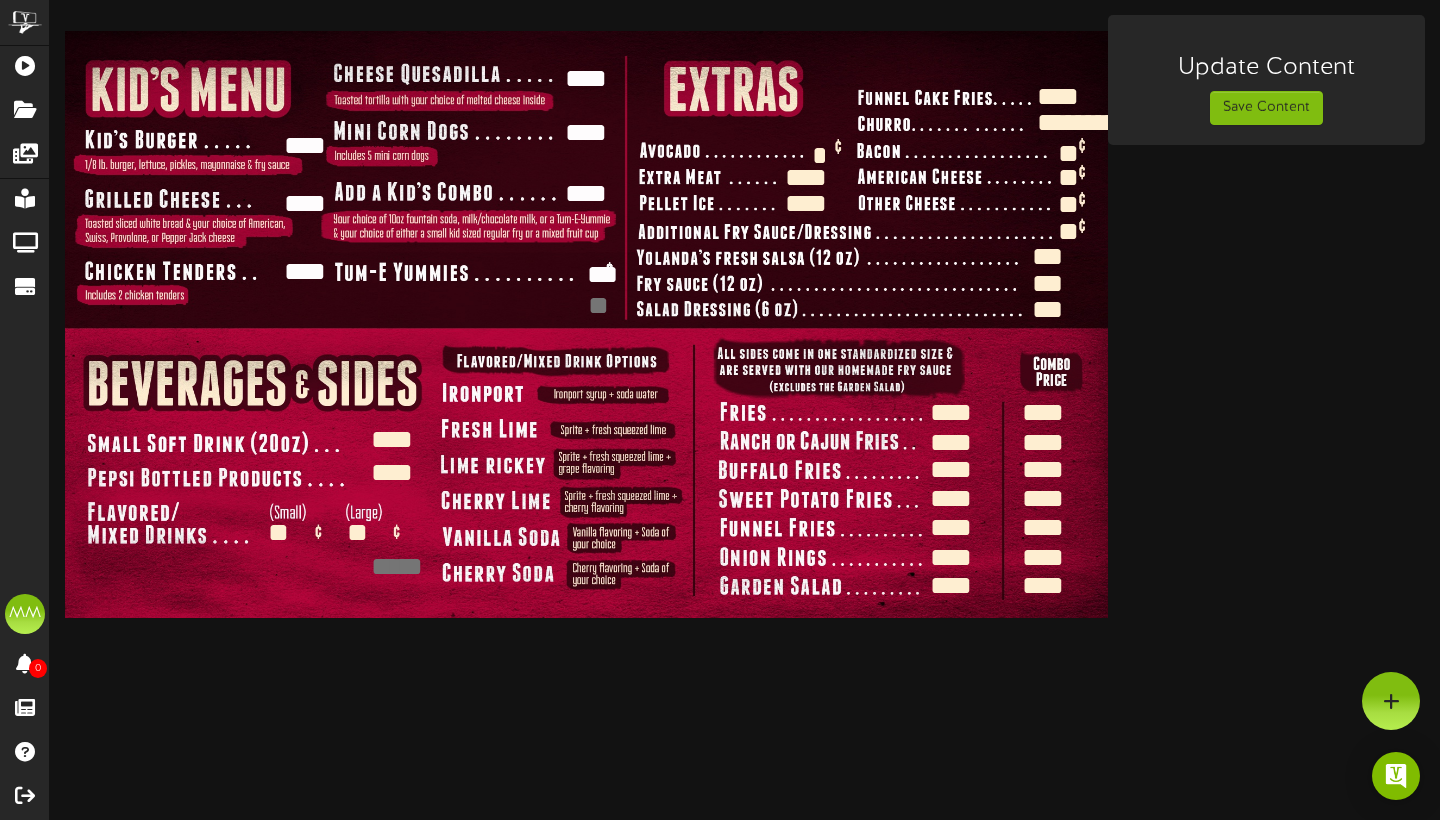 type on "****" 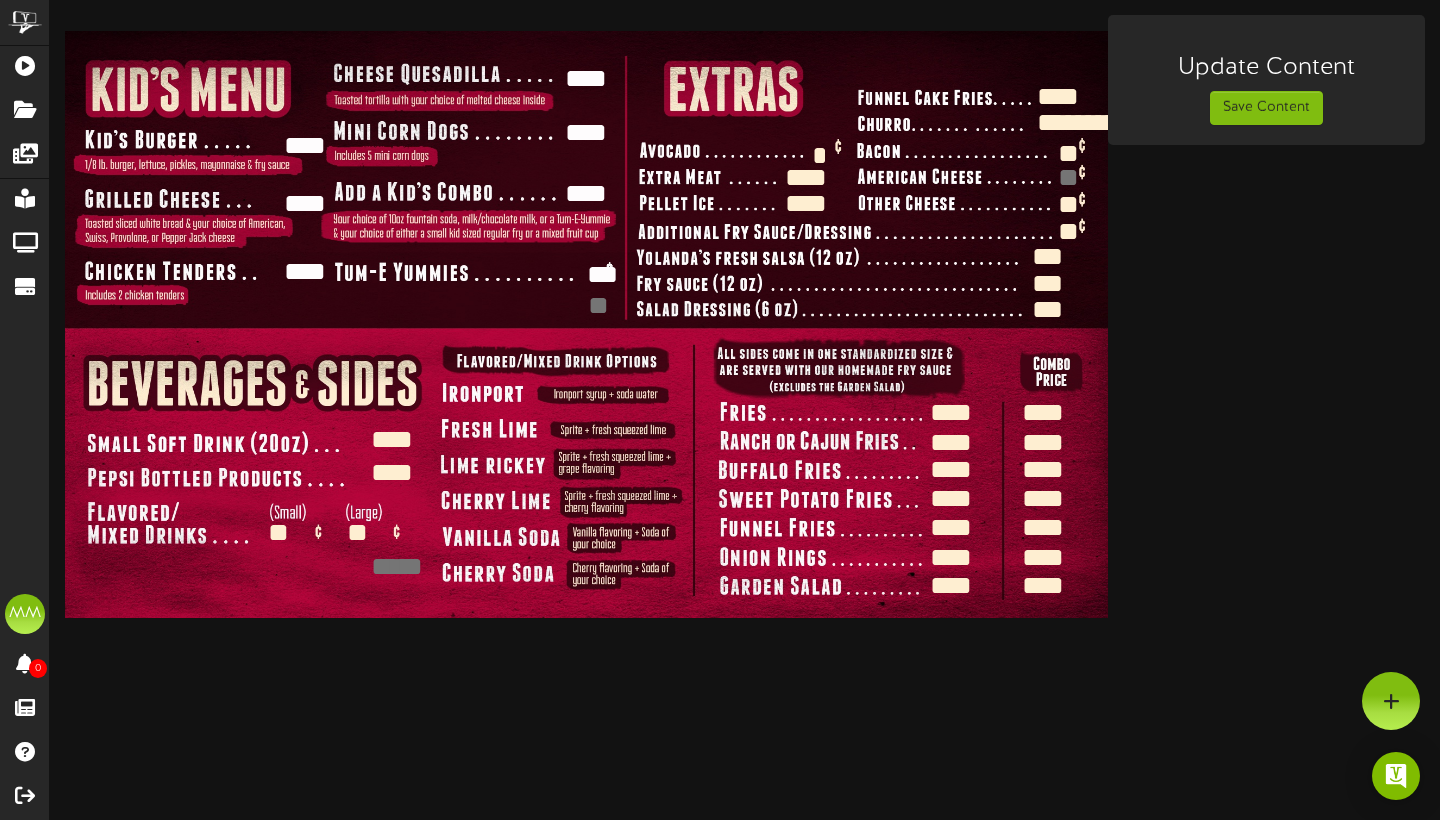 type on "*" 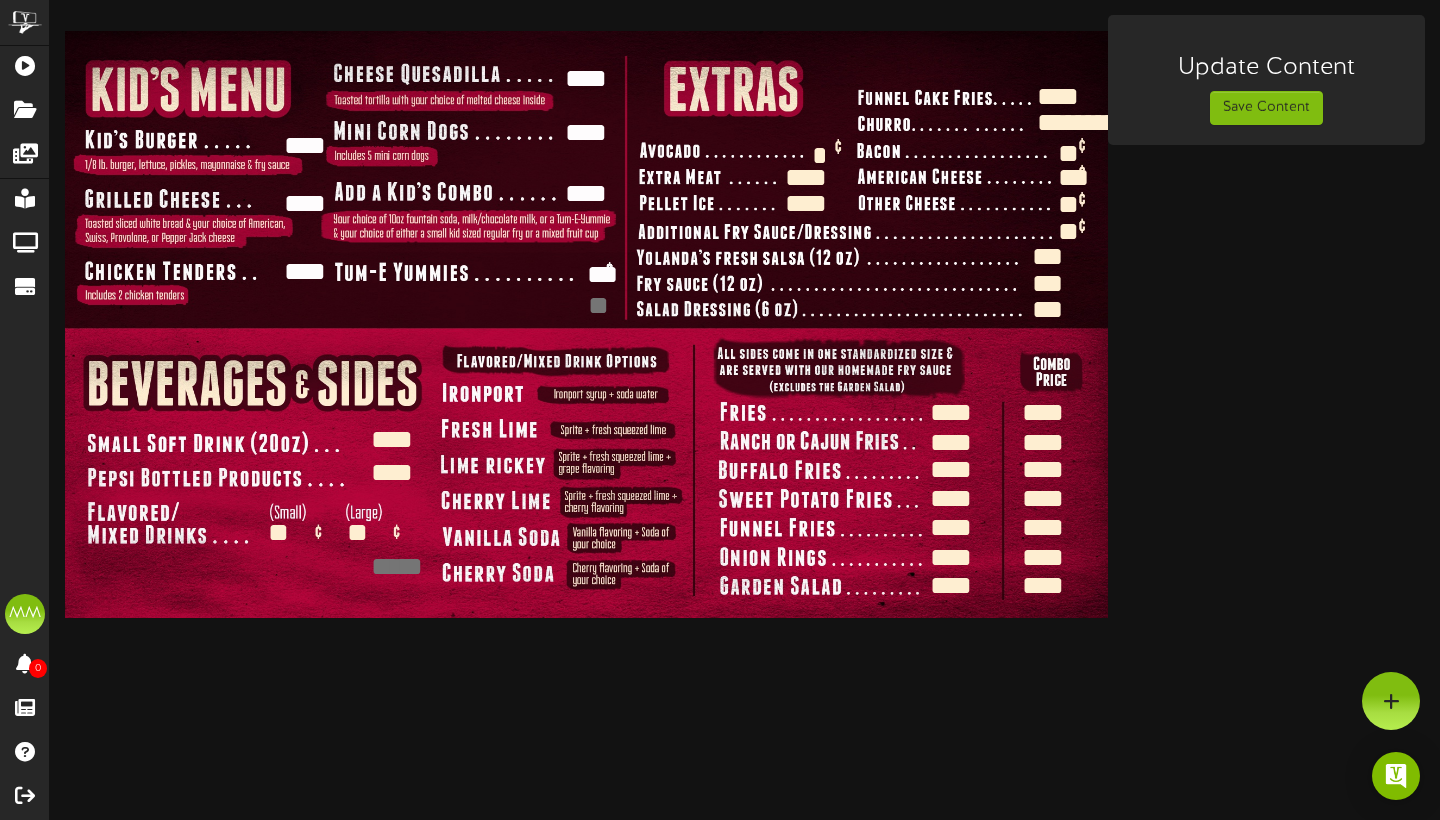 scroll, scrollTop: 57, scrollLeft: 0, axis: vertical 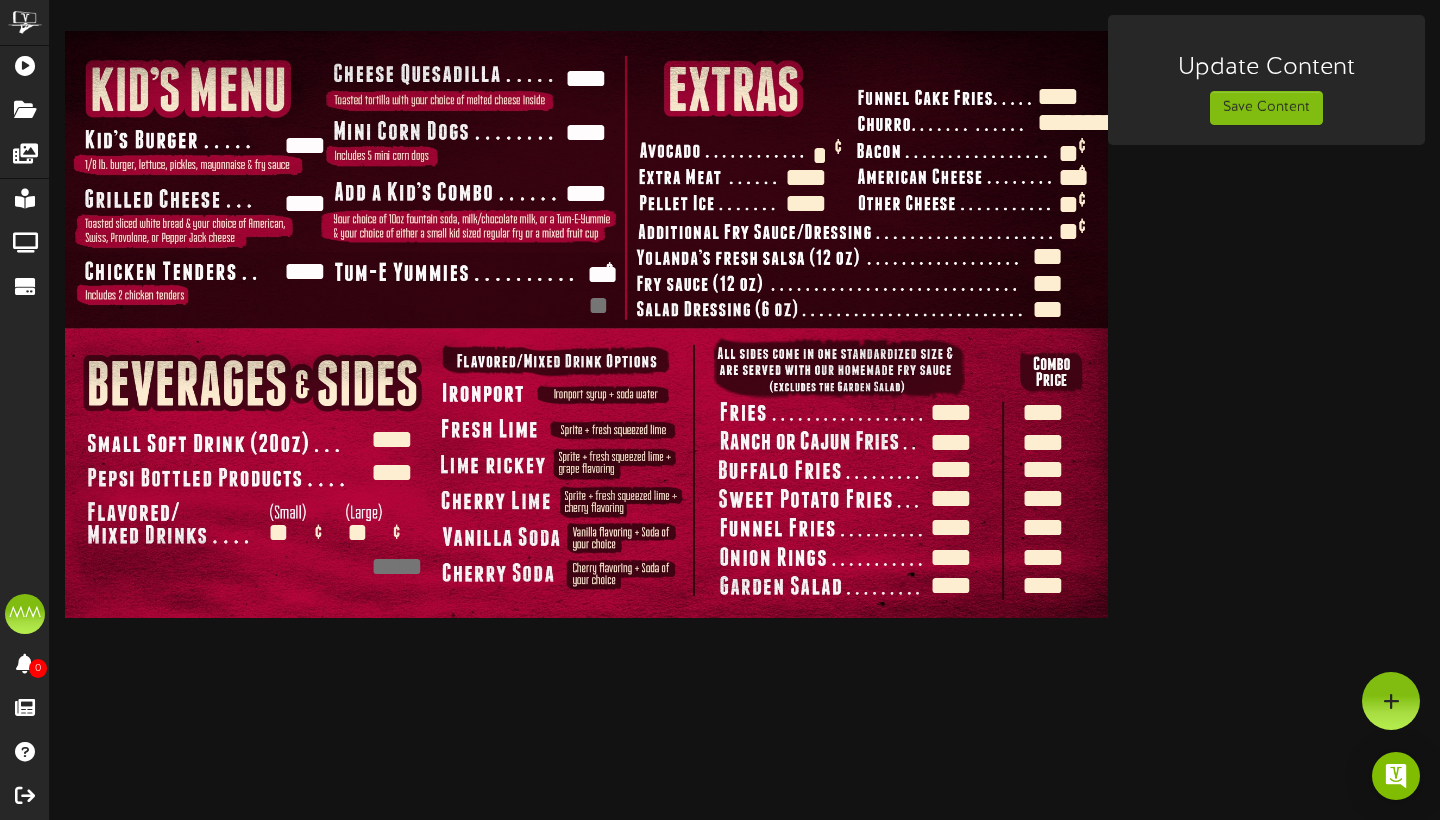 type on "***" 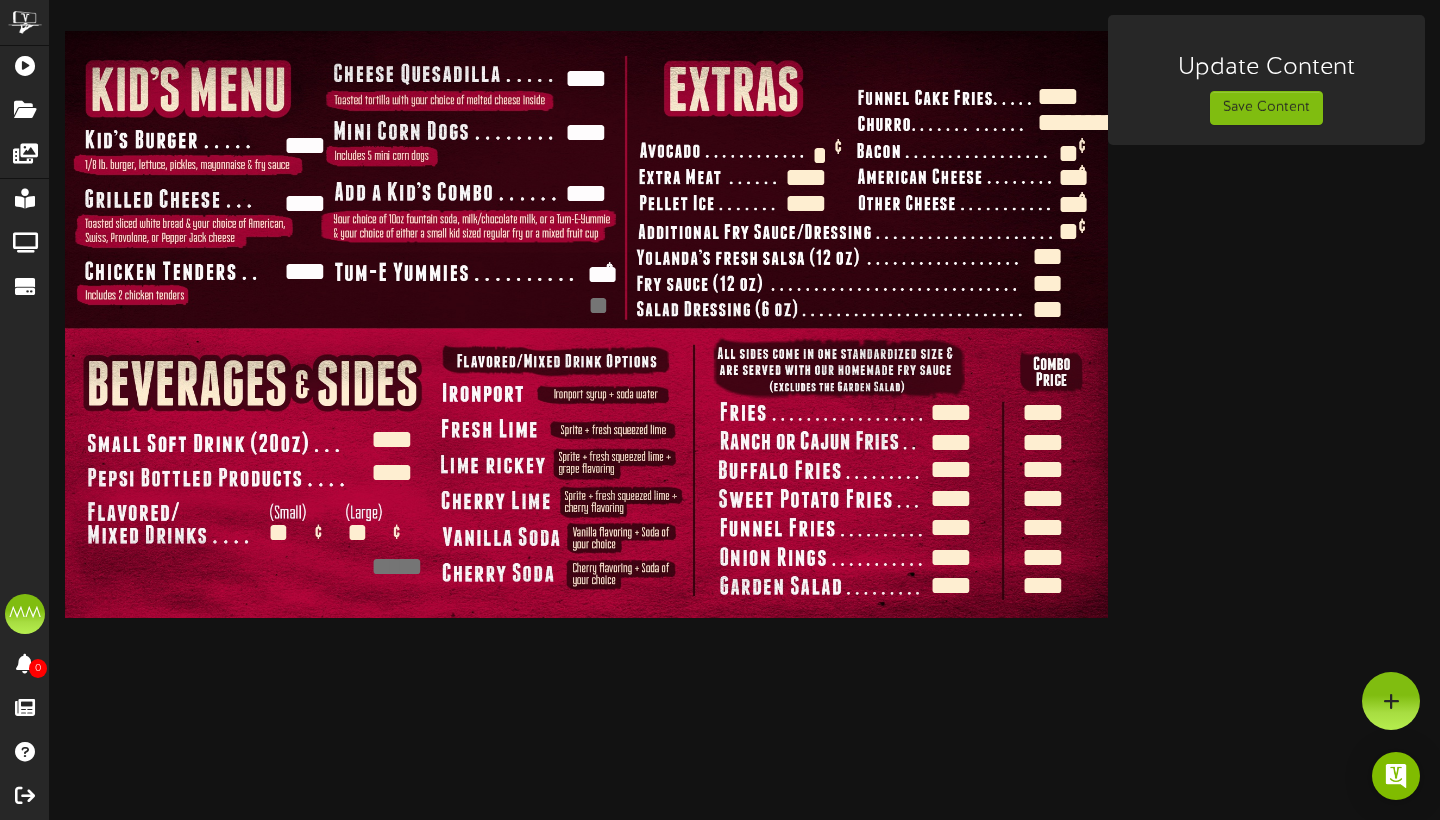 scroll, scrollTop: 57, scrollLeft: 0, axis: vertical 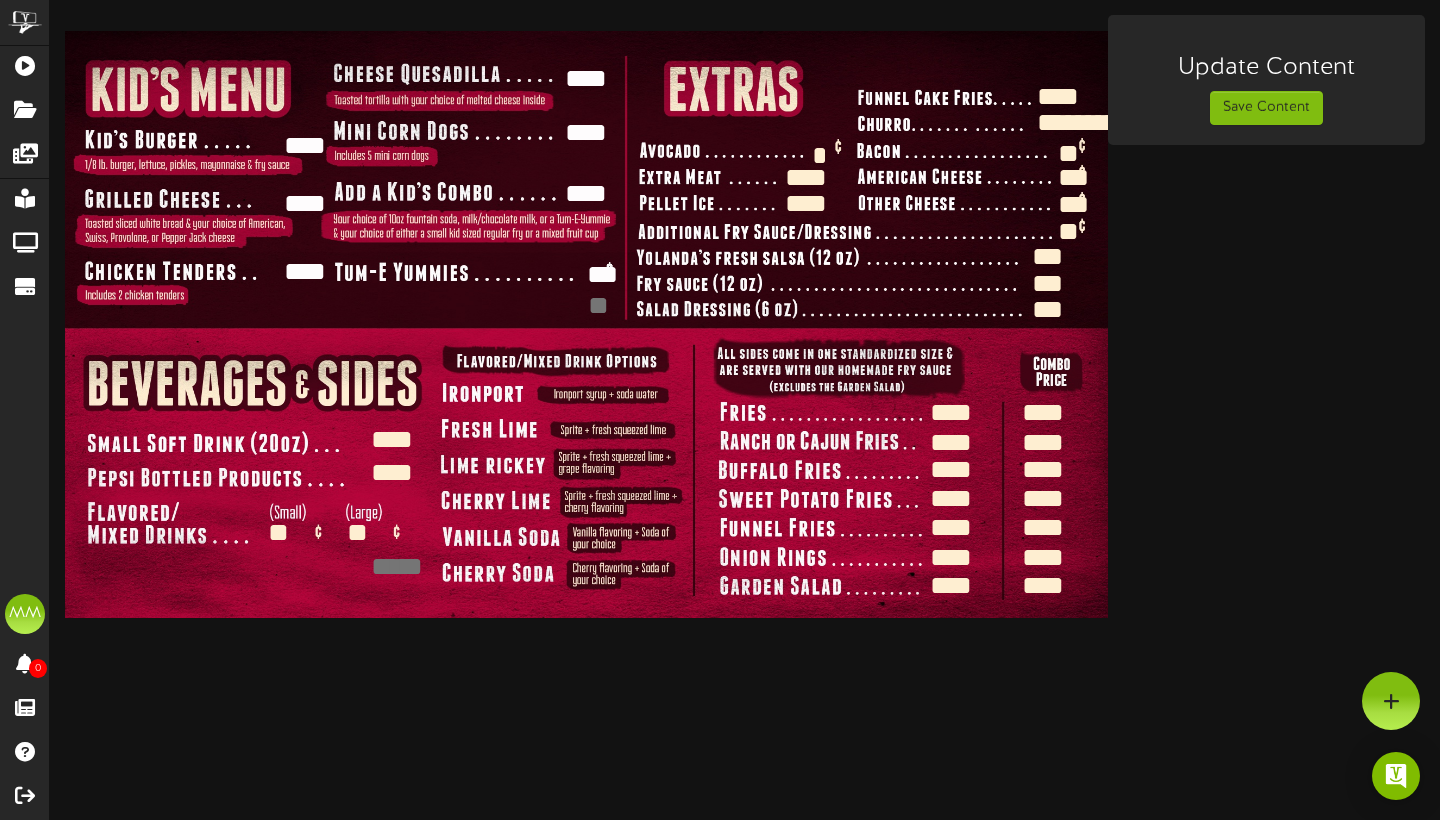 type on "***" 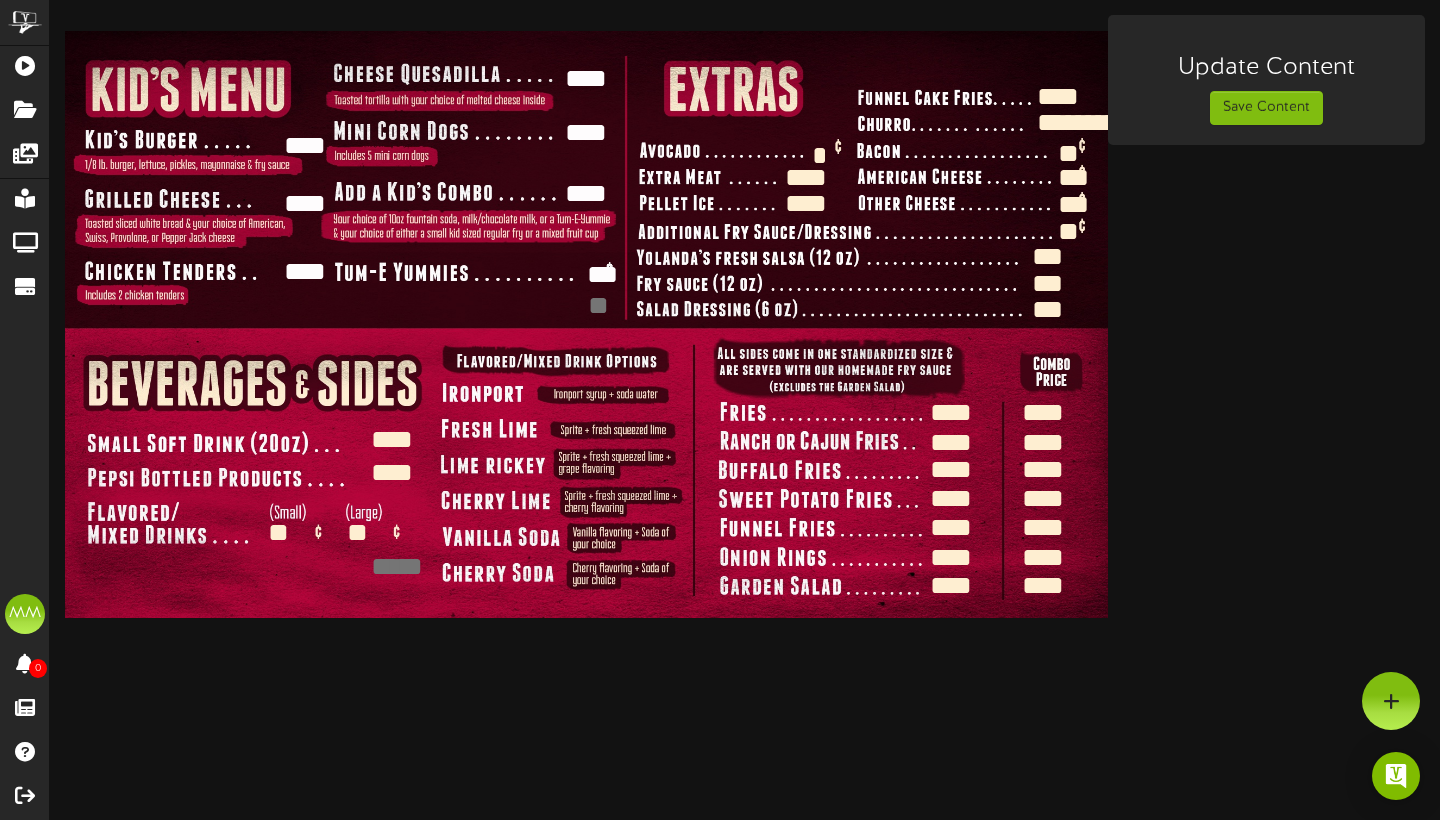 type on "*" 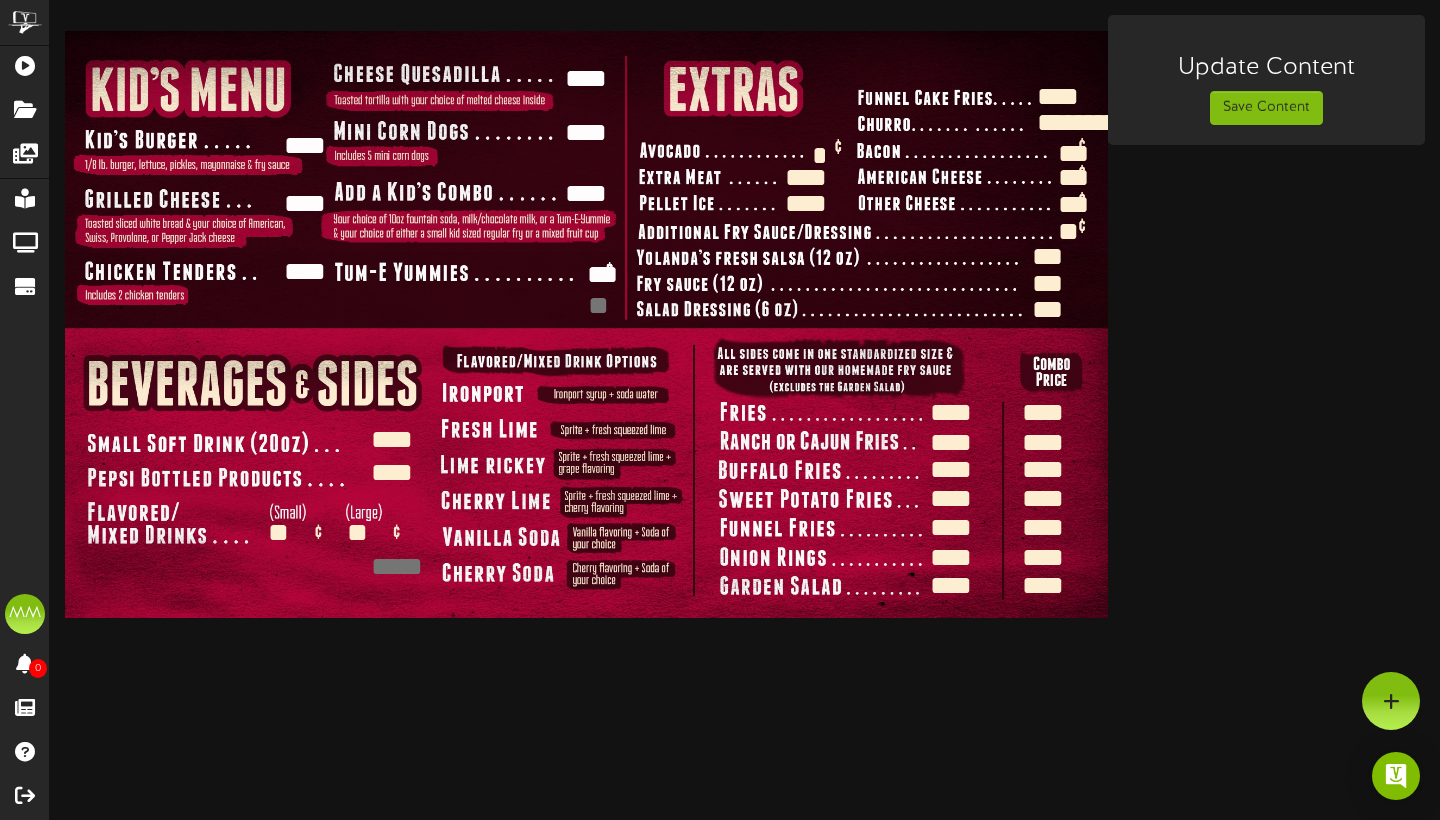 scroll, scrollTop: 57, scrollLeft: 0, axis: vertical 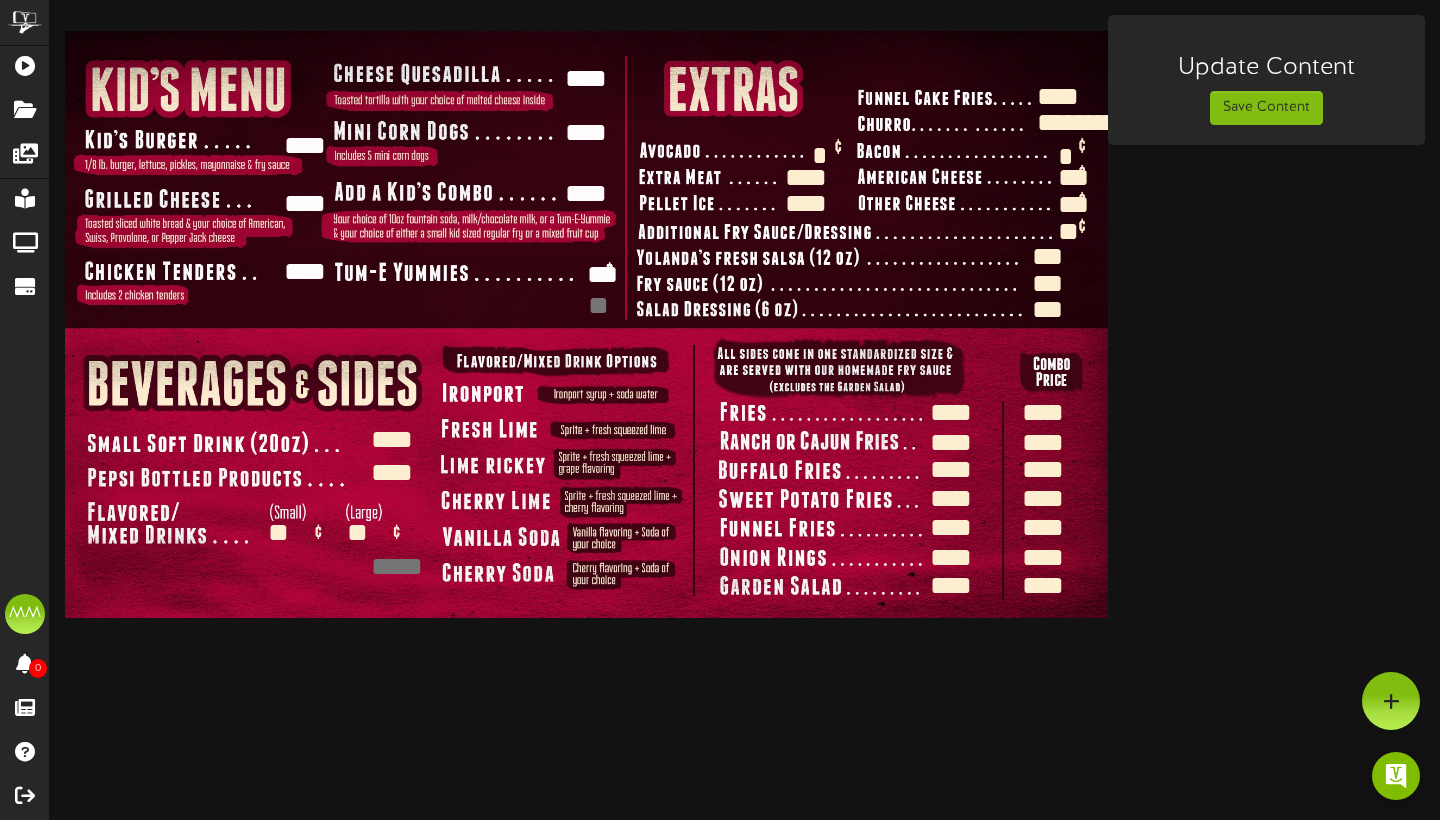 type on "****" 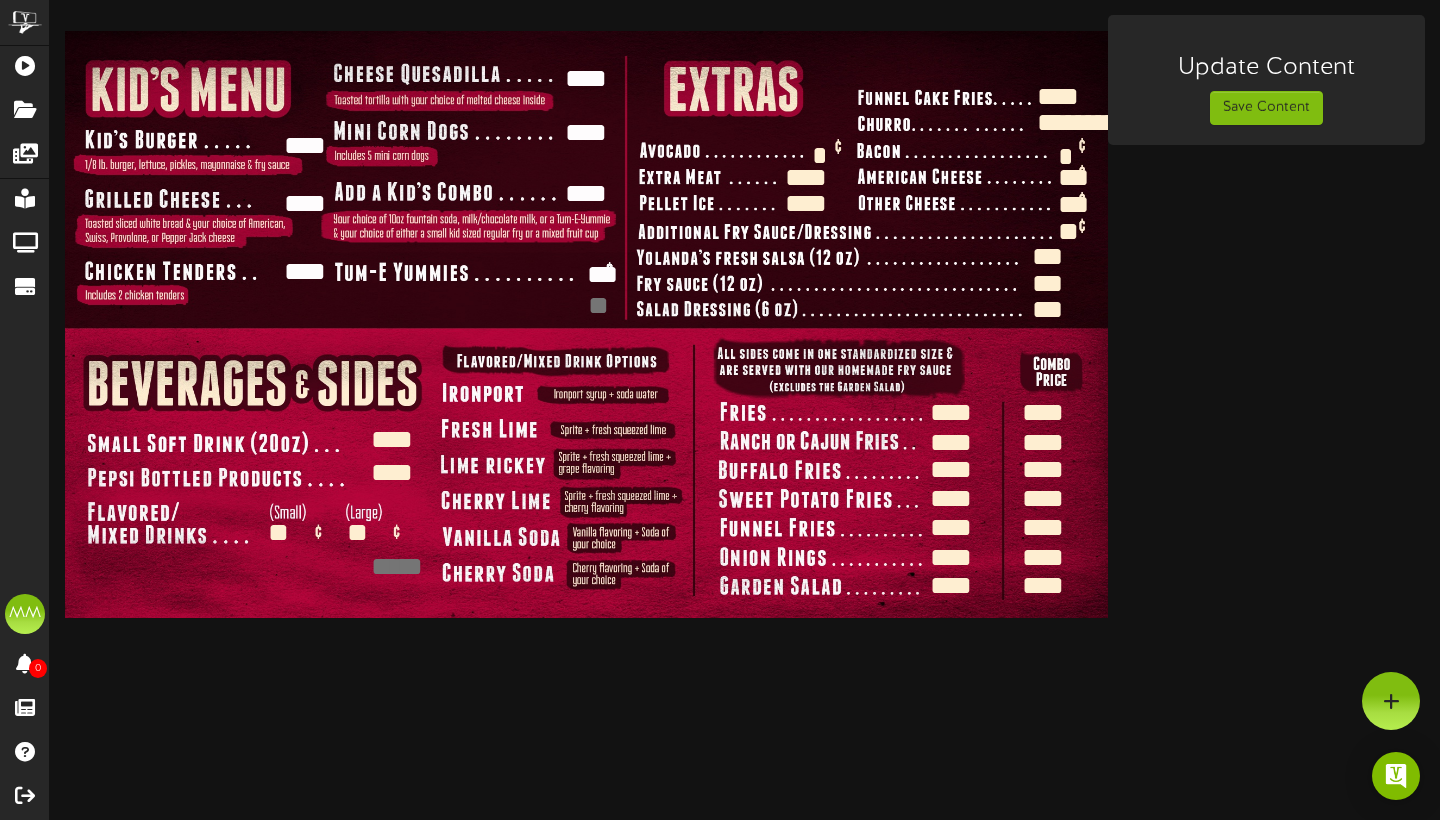 scroll, scrollTop: 0, scrollLeft: 0, axis: both 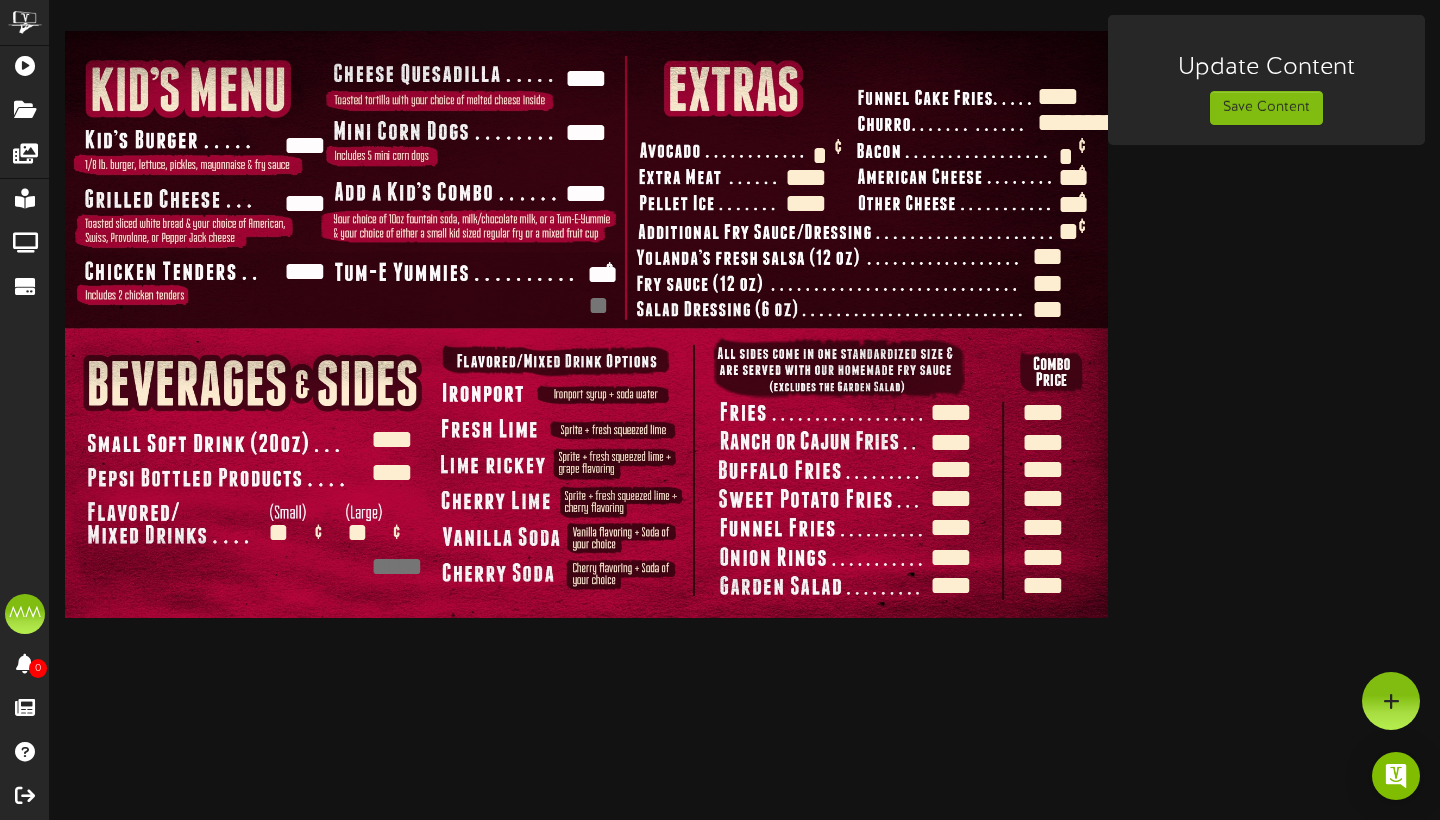 click on "**" at bounding box center [828, 152] 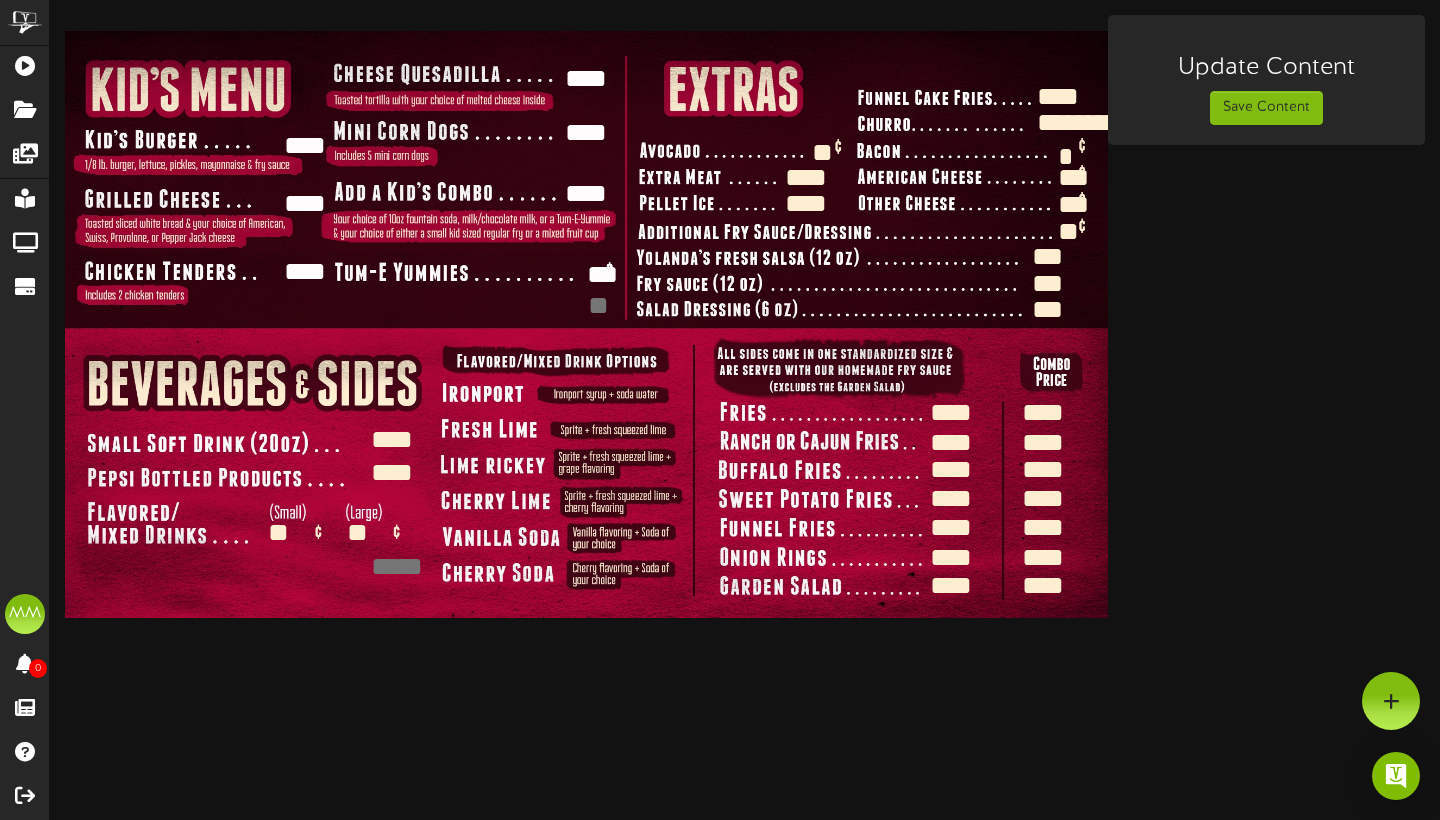 scroll, scrollTop: 0, scrollLeft: 0, axis: both 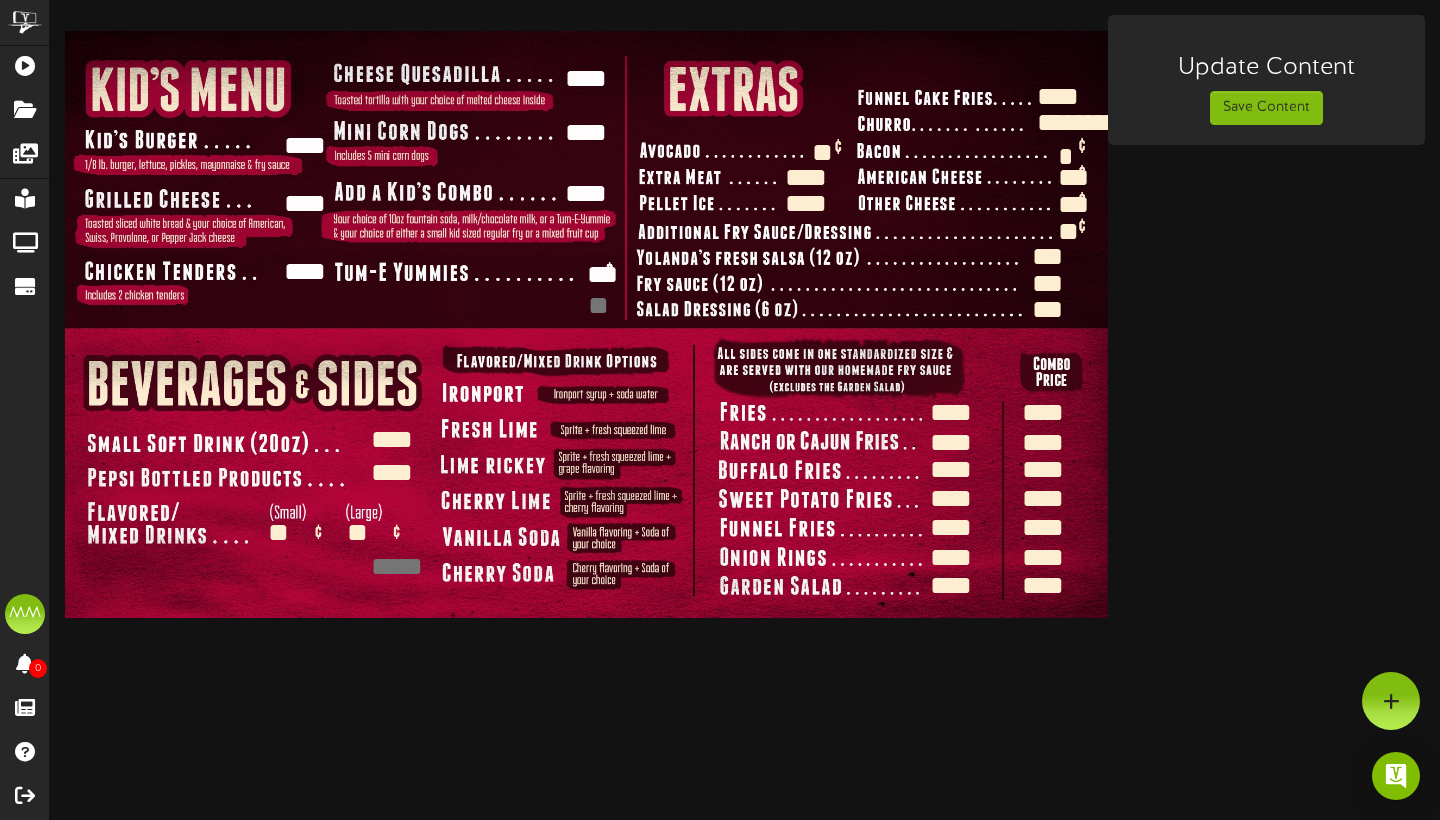 type on "*" 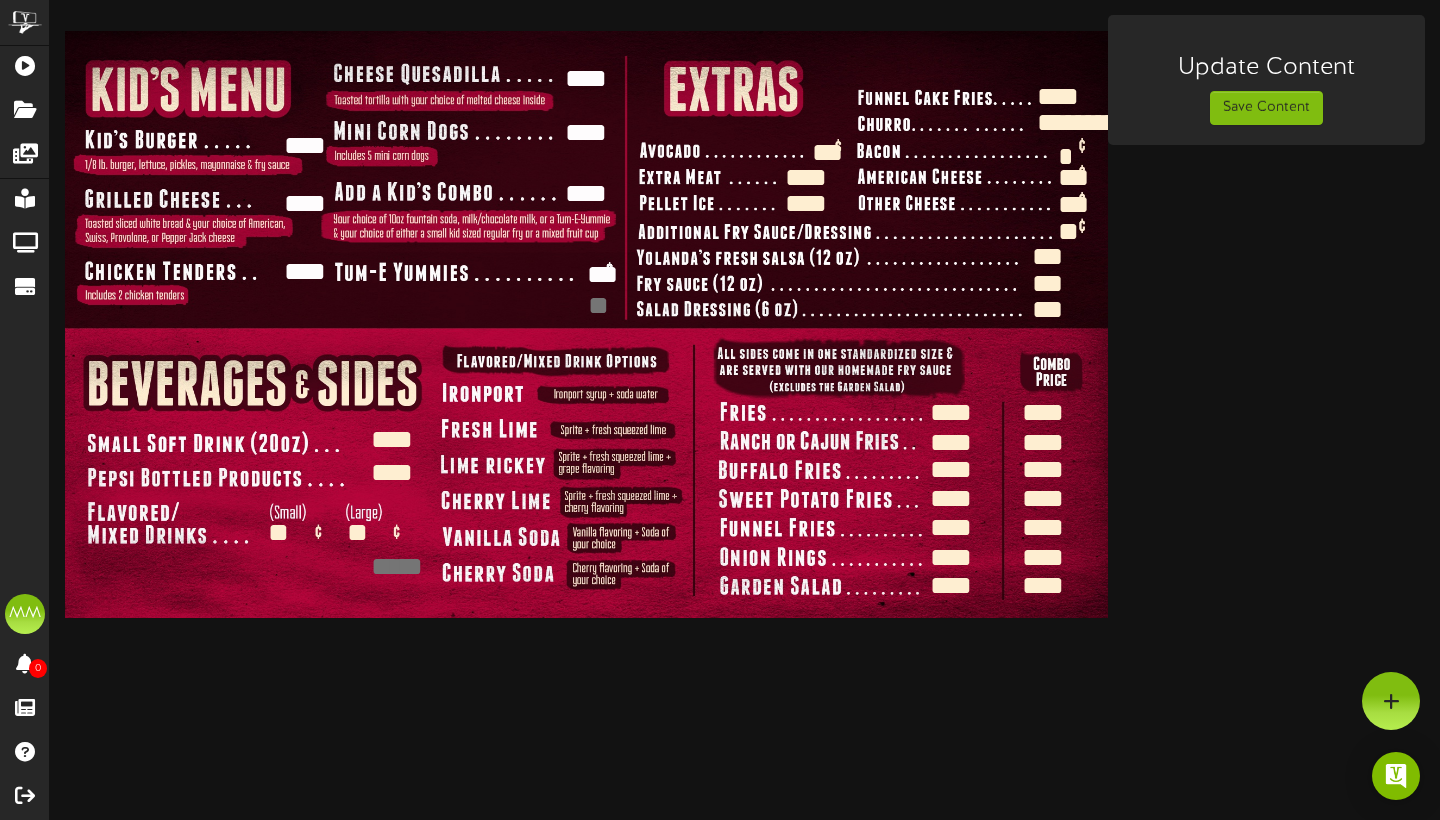 scroll, scrollTop: 57, scrollLeft: 0, axis: vertical 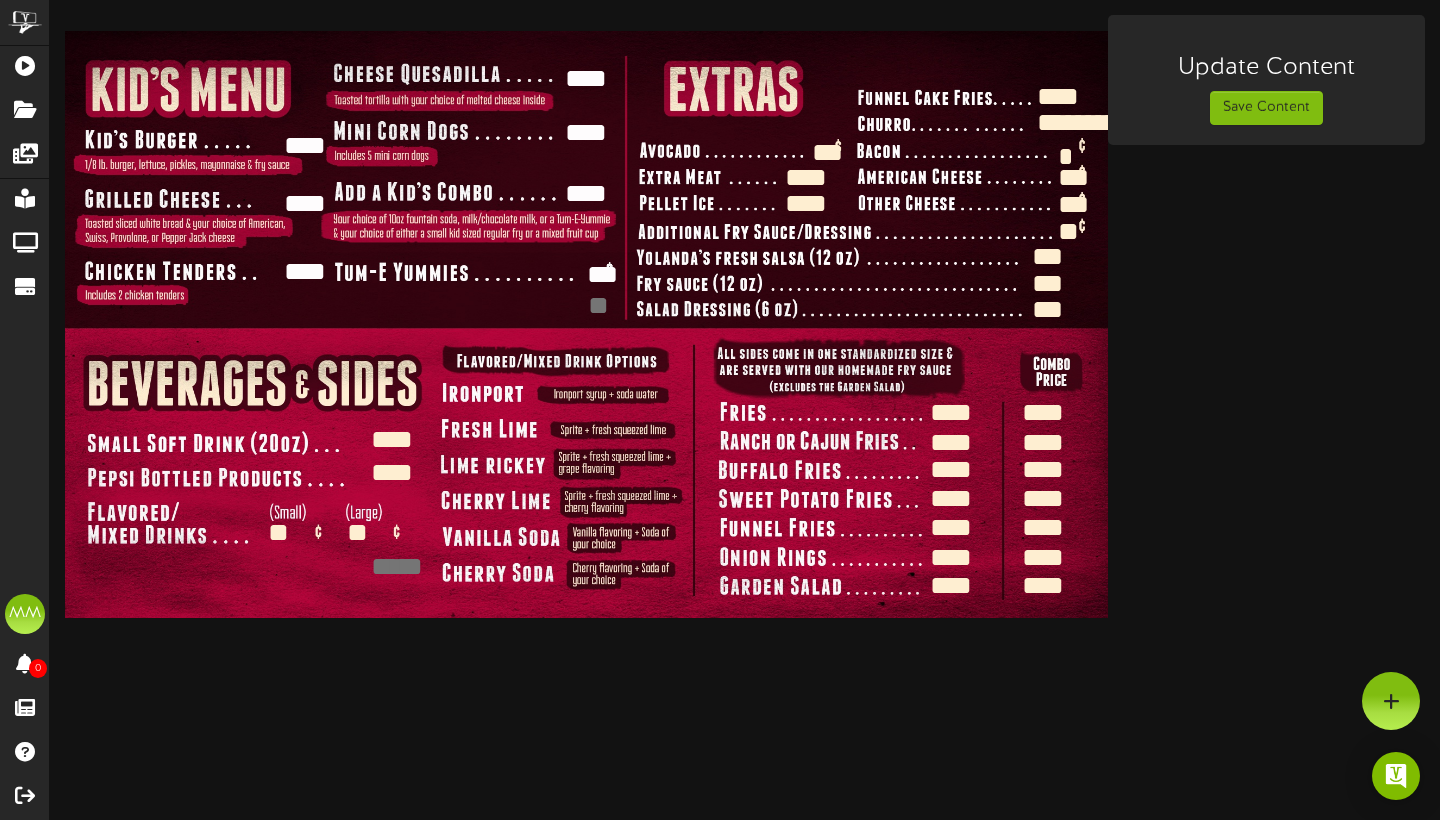 type on "****" 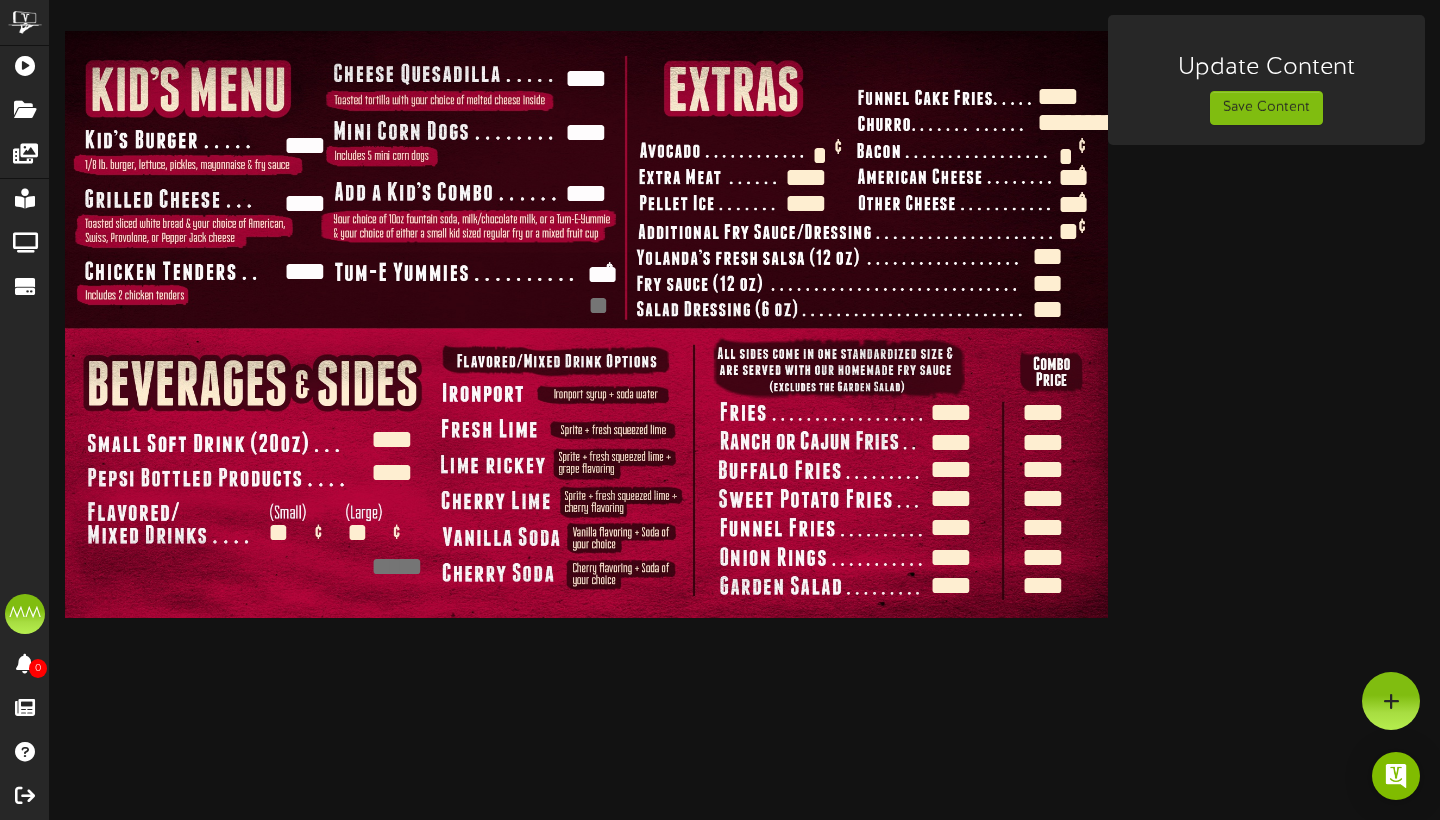 click on "**********" at bounding box center [745, 316] 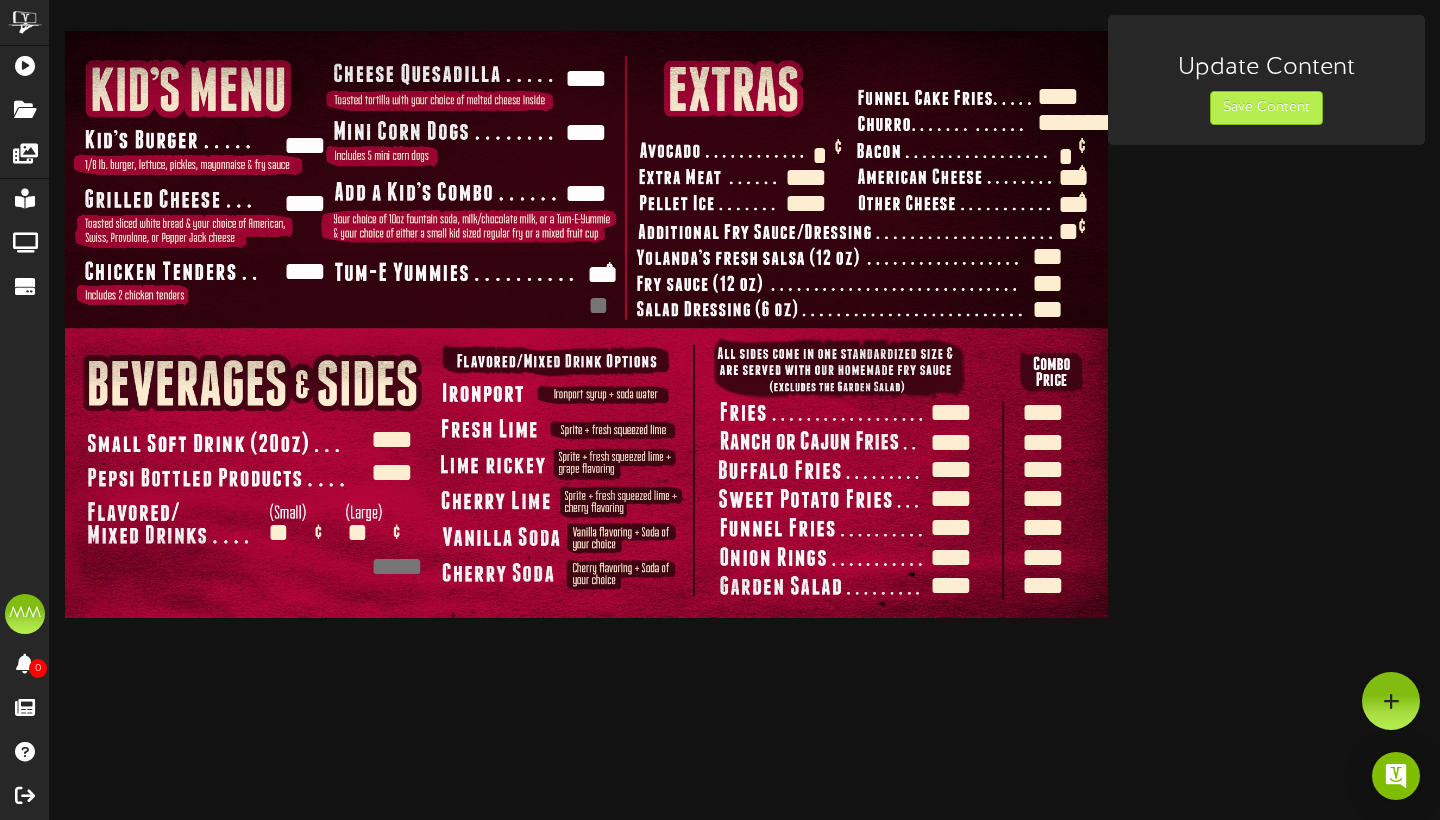 click on "Save Content" at bounding box center (1266, 108) 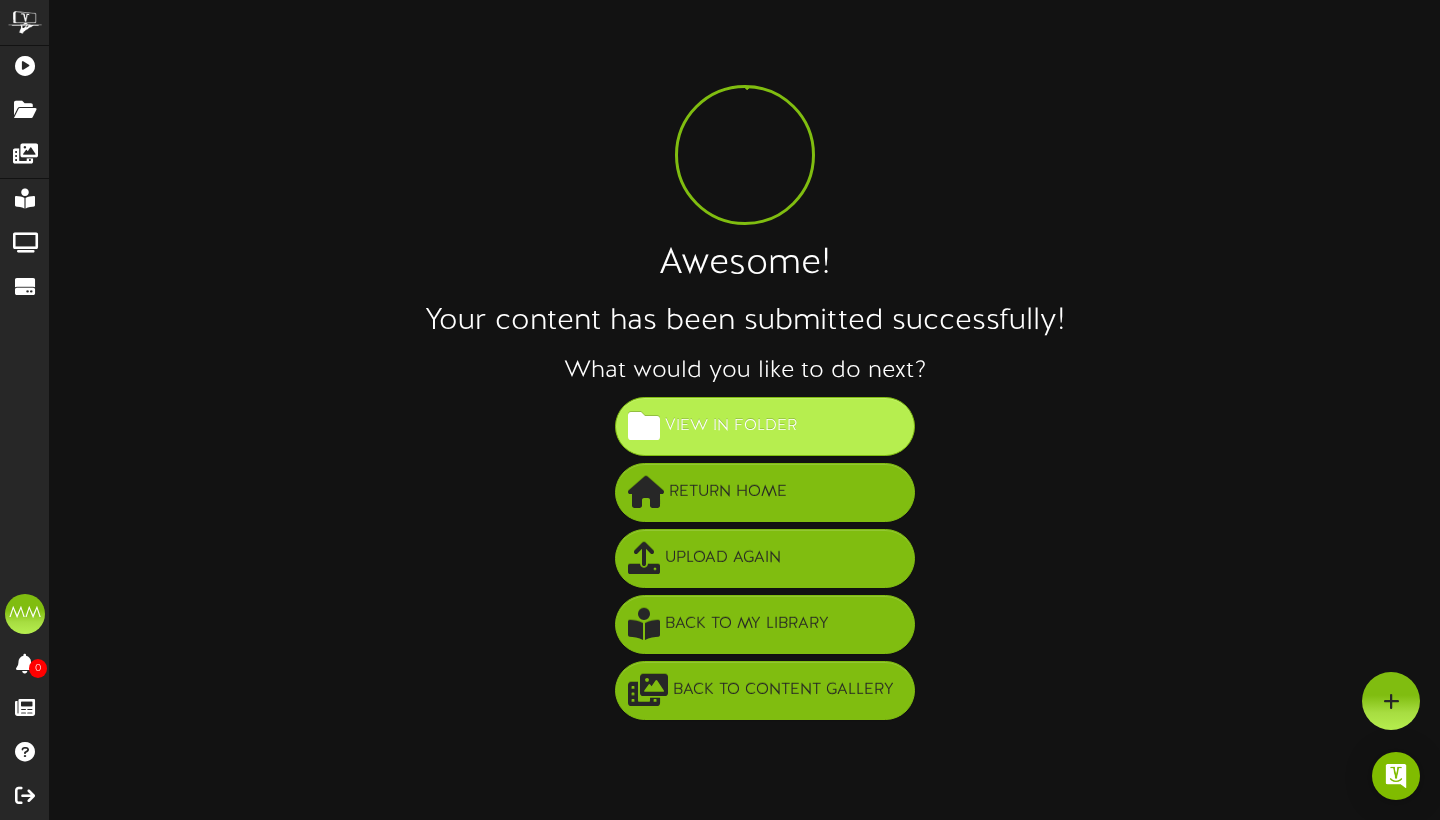 click on "View in Folder" at bounding box center (731, 426) 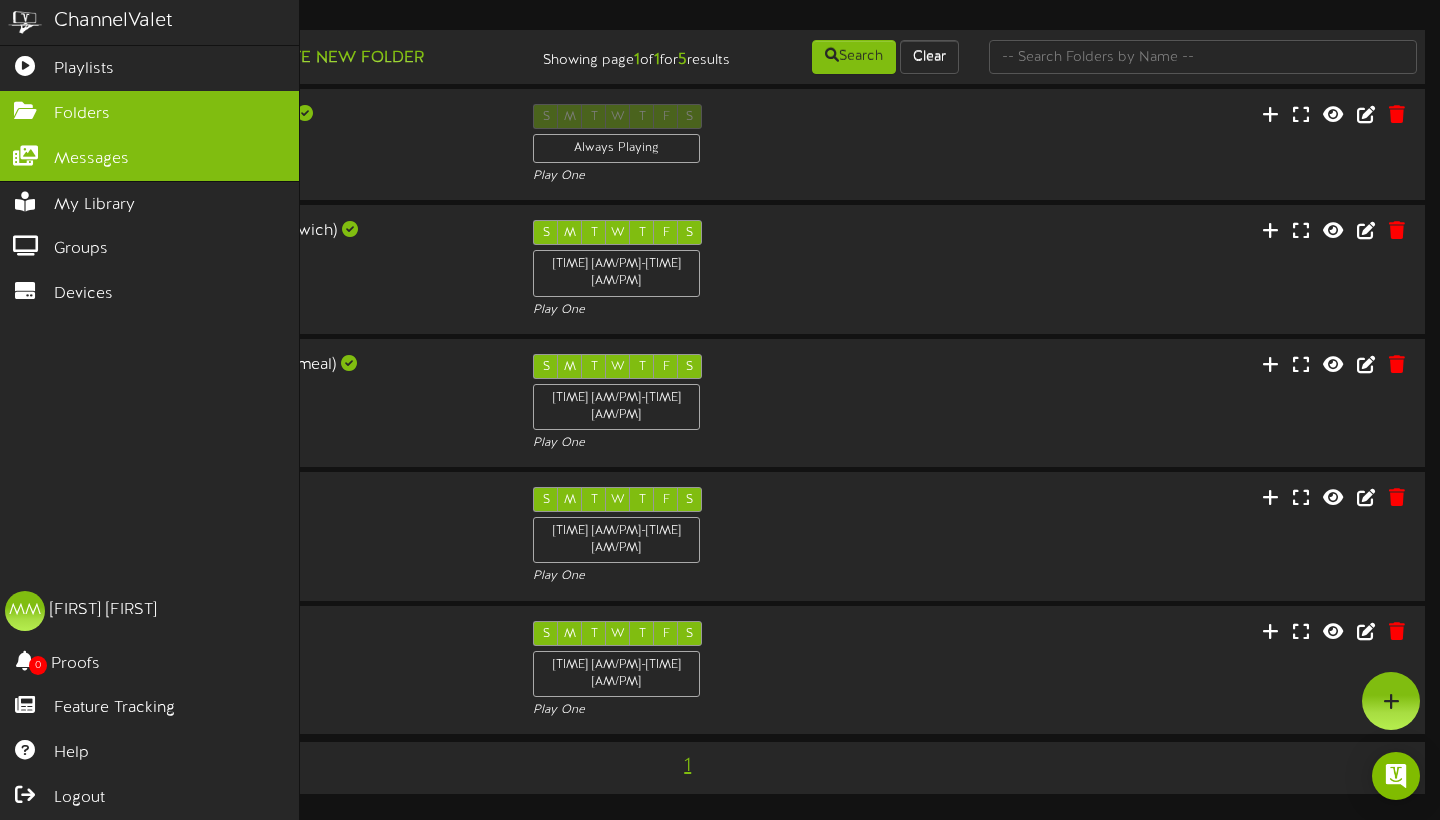 click at bounding box center (25, 153) 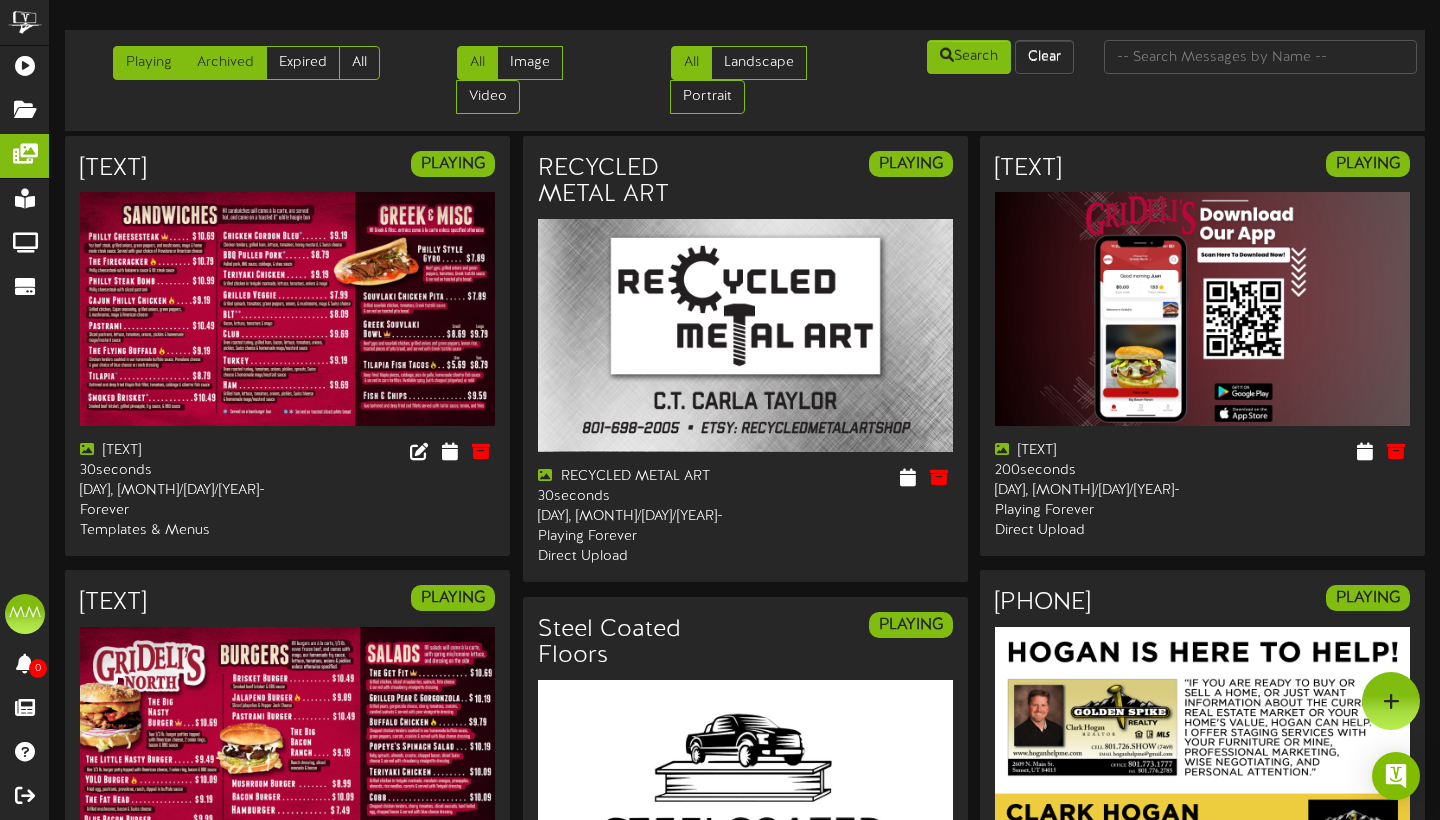 scroll, scrollTop: 0, scrollLeft: 0, axis: both 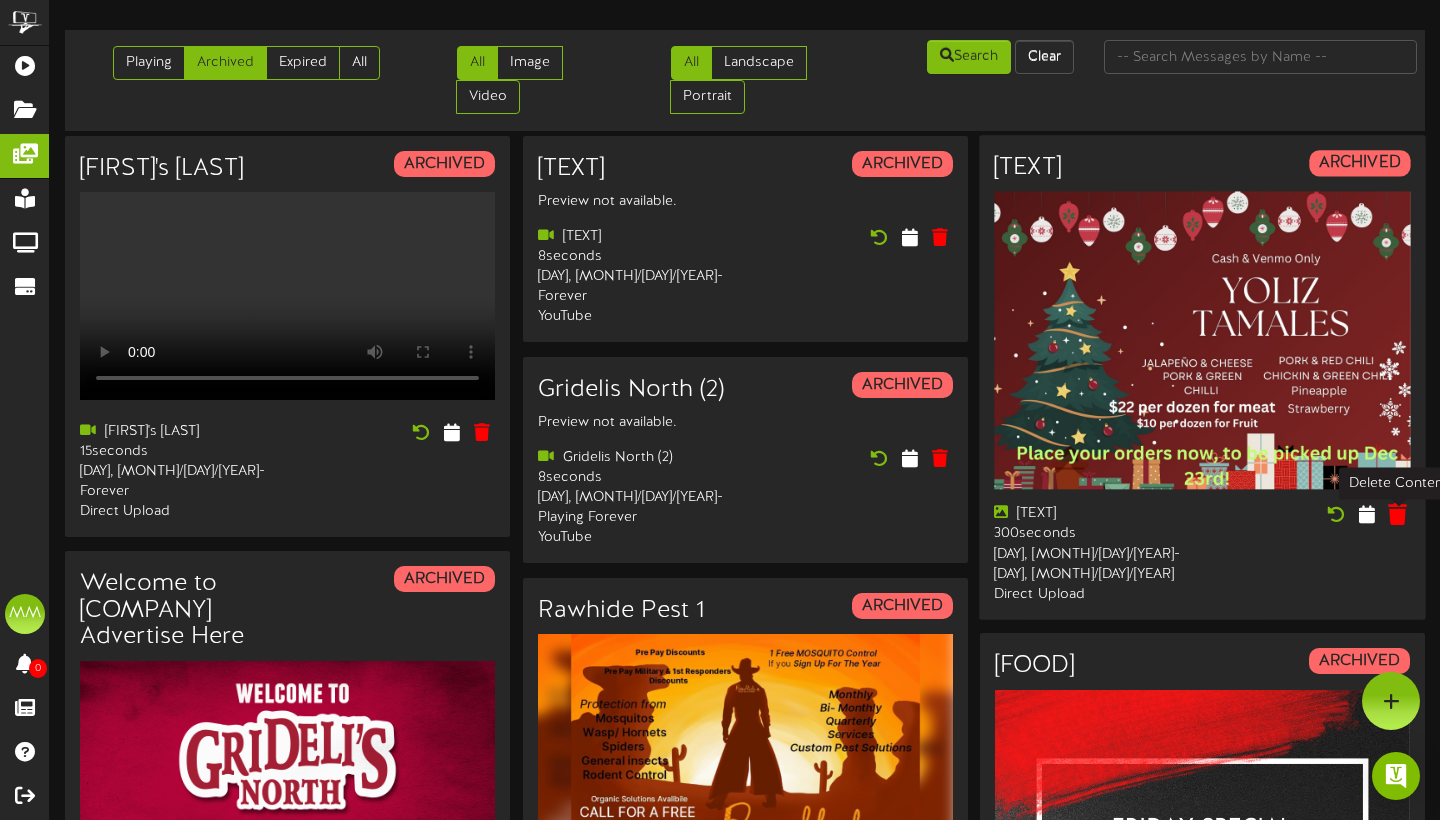 click at bounding box center (1397, 514) 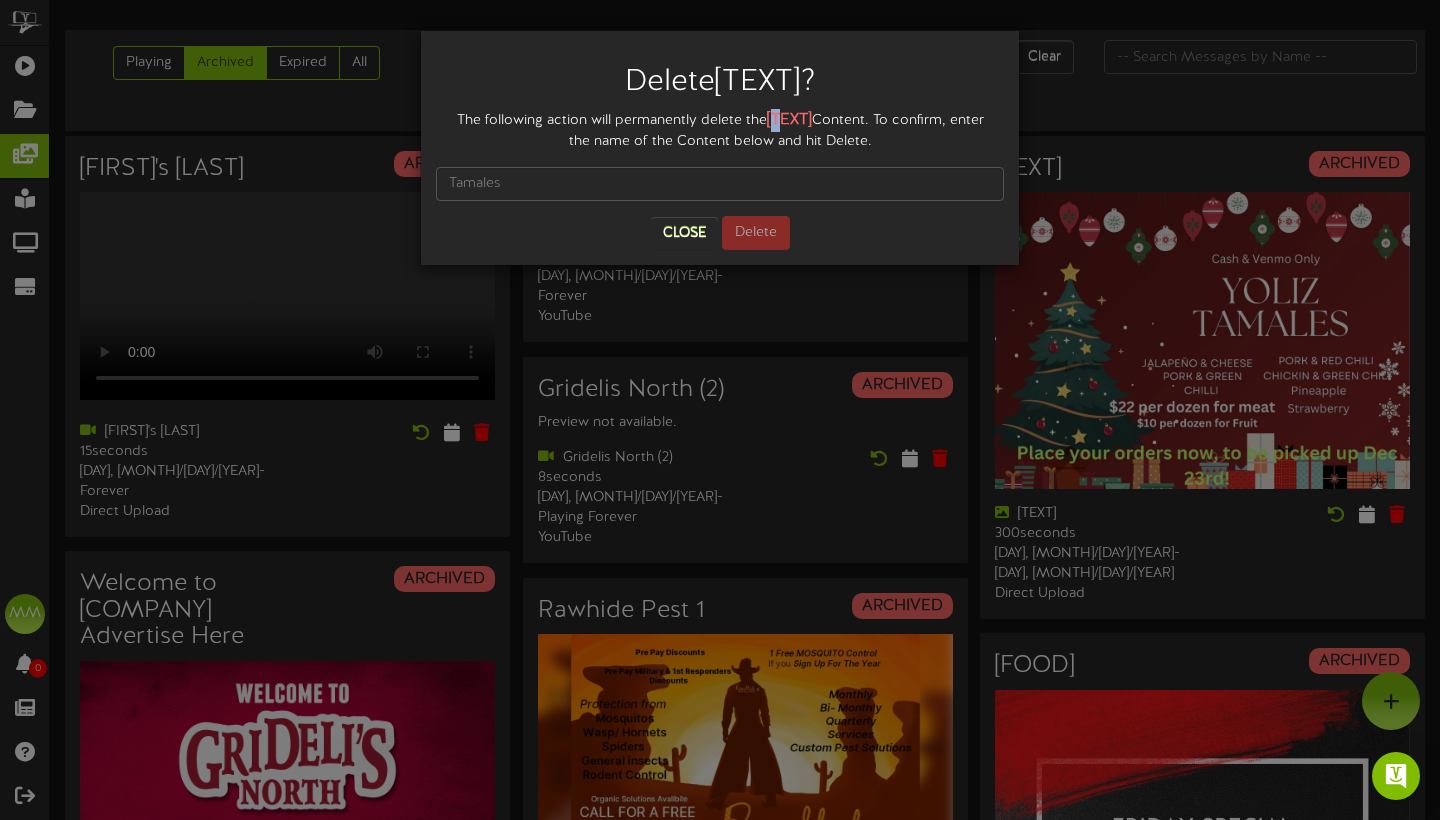 drag, startPoint x: 783, startPoint y: 122, endPoint x: 796, endPoint y: 123, distance: 13.038404 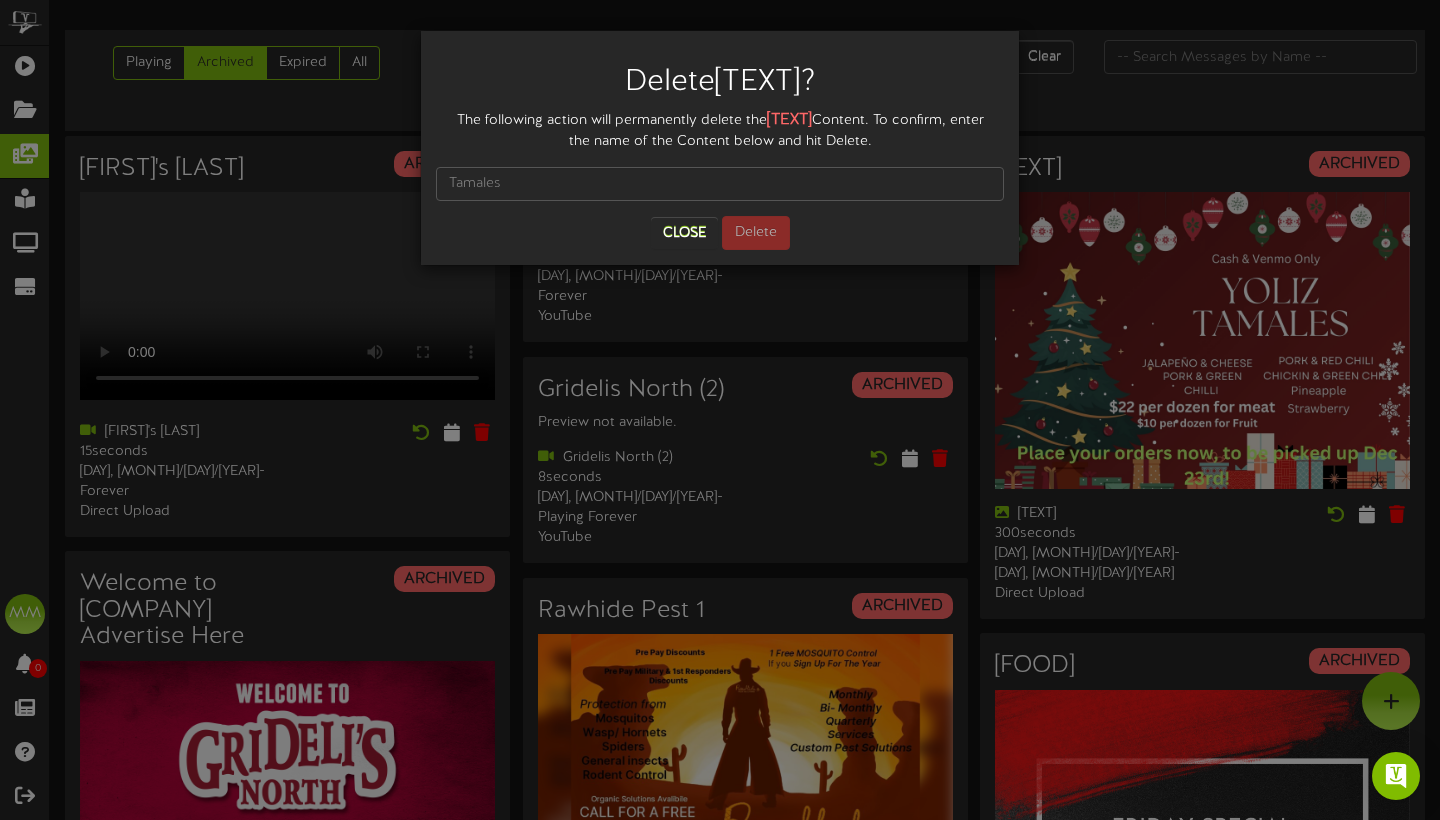 click on "The following action will permanently delete the  [TEXT]  Content. To confirm,
enter the name of the Content below and hit Delete." at bounding box center (720, 130) 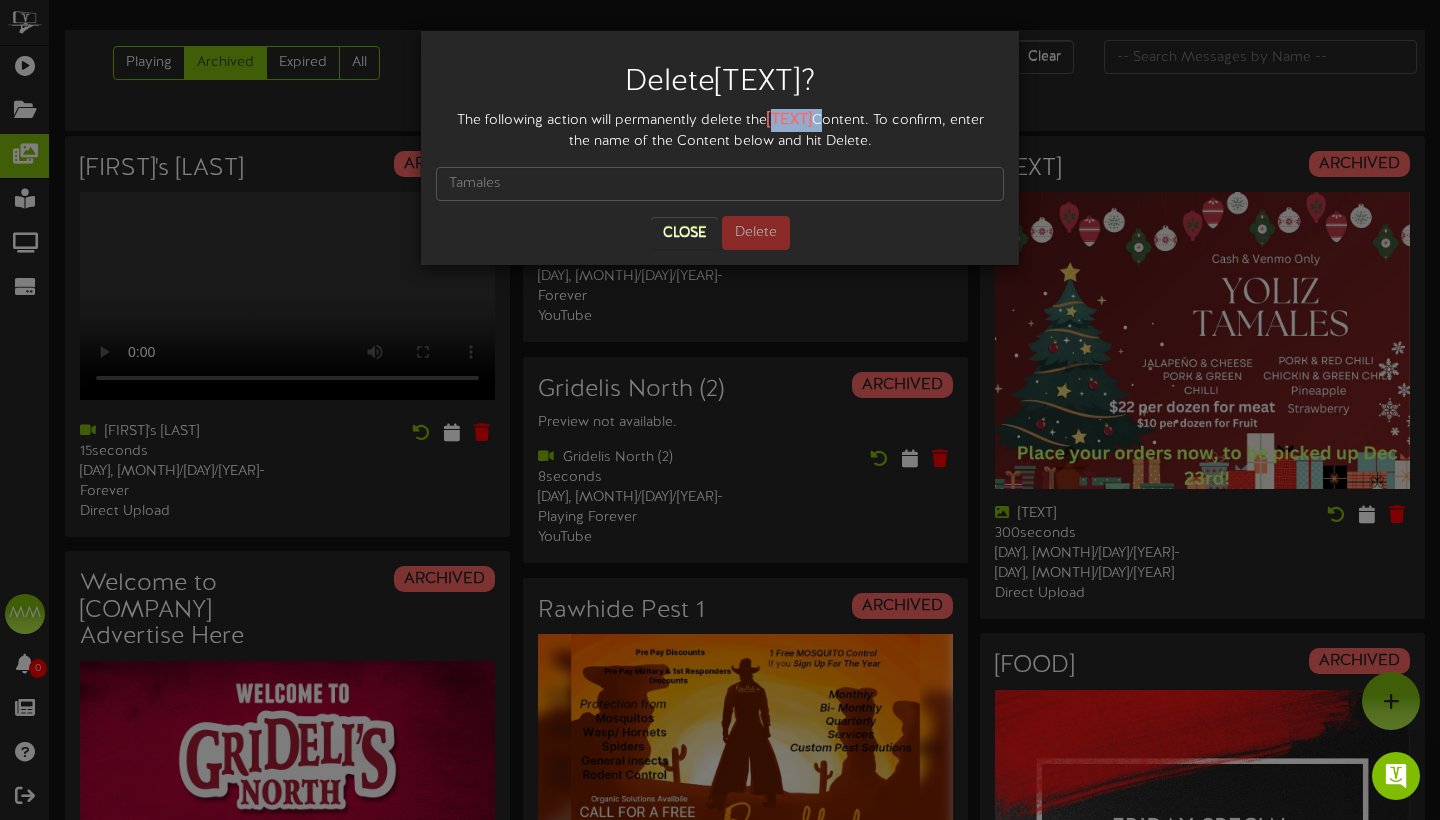drag, startPoint x: 782, startPoint y: 119, endPoint x: 843, endPoint y: 120, distance: 61.008198 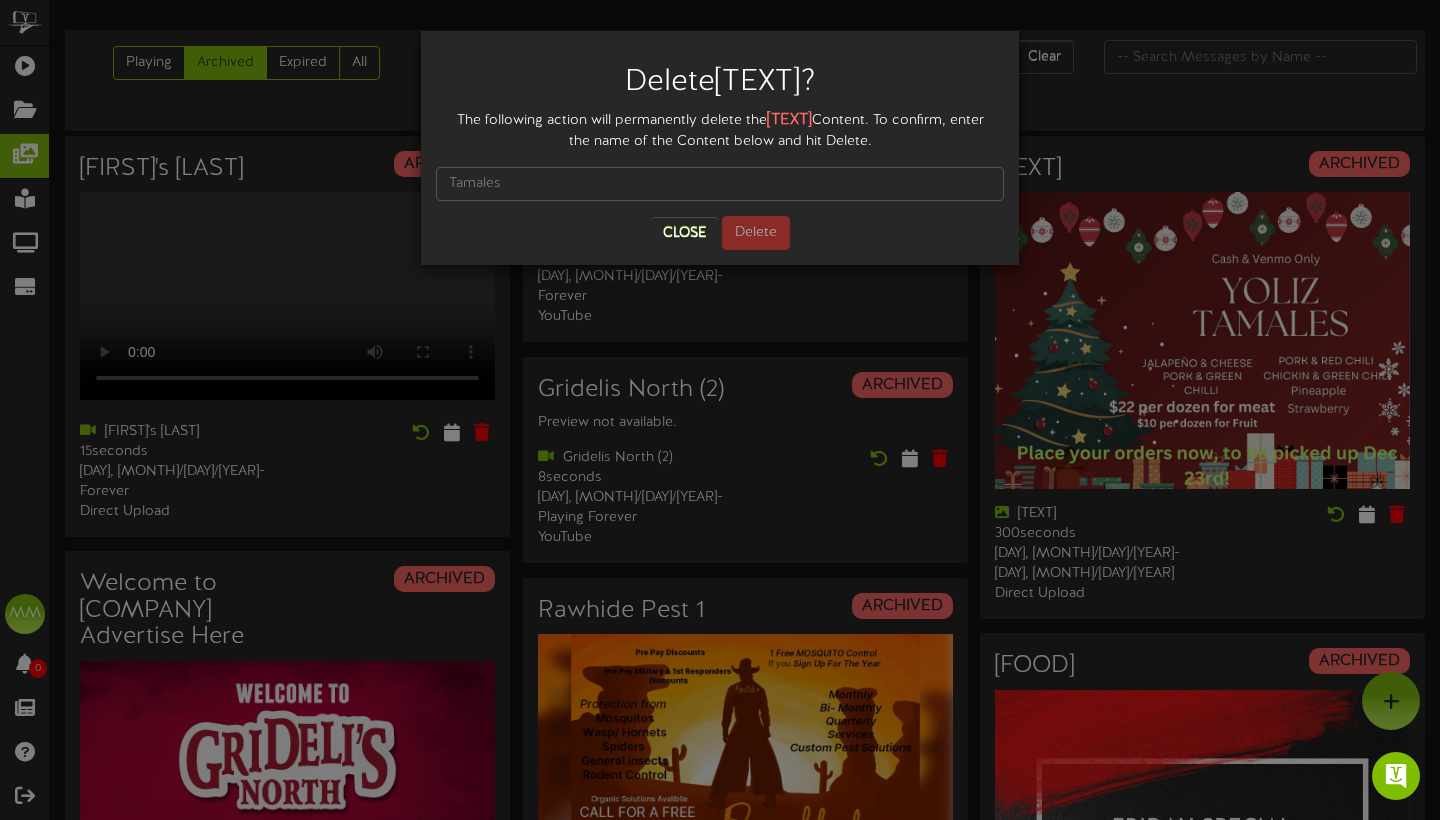 drag, startPoint x: 777, startPoint y: 116, endPoint x: 845, endPoint y: 118, distance: 68.0294 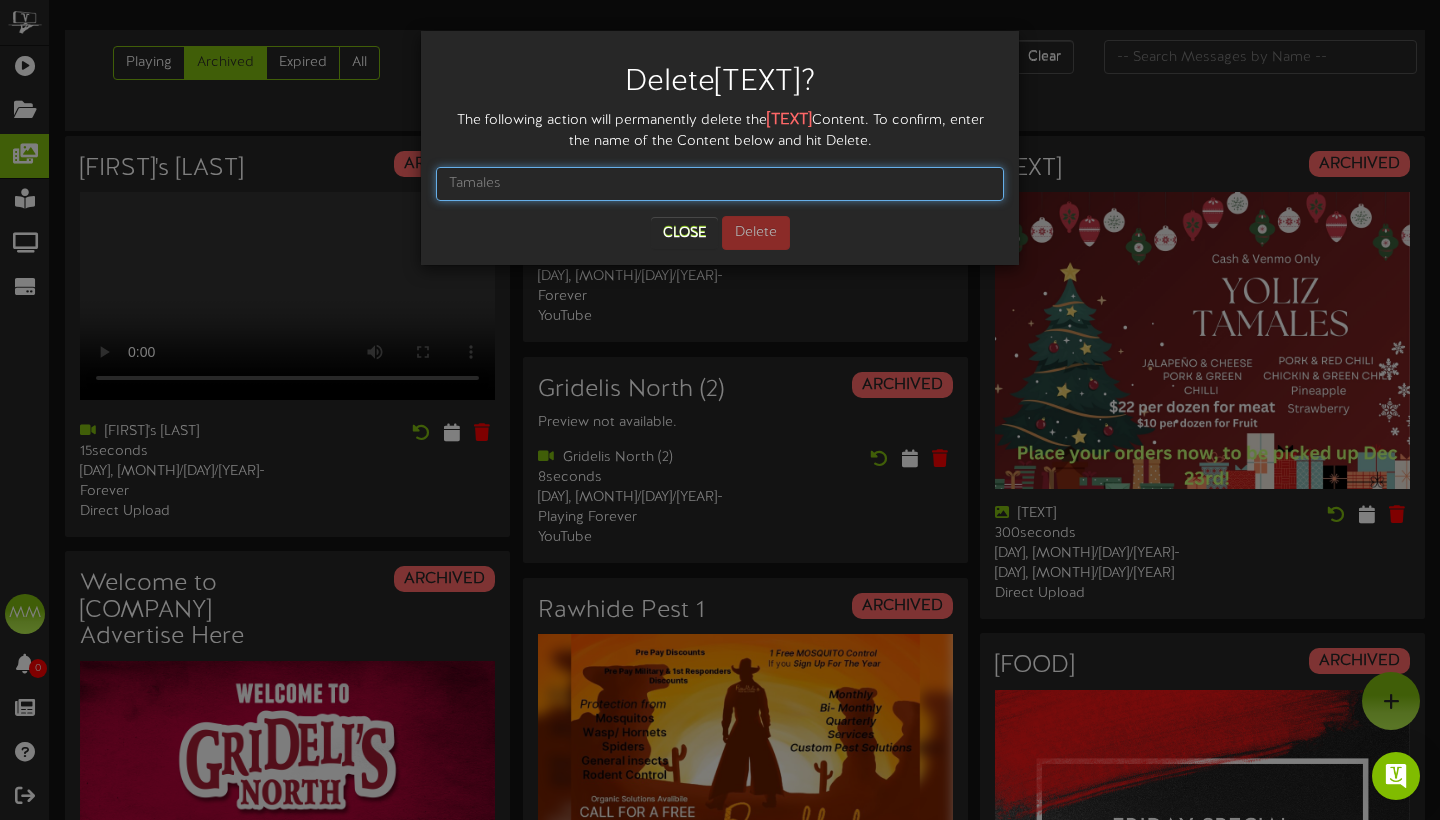 click at bounding box center (720, 184) 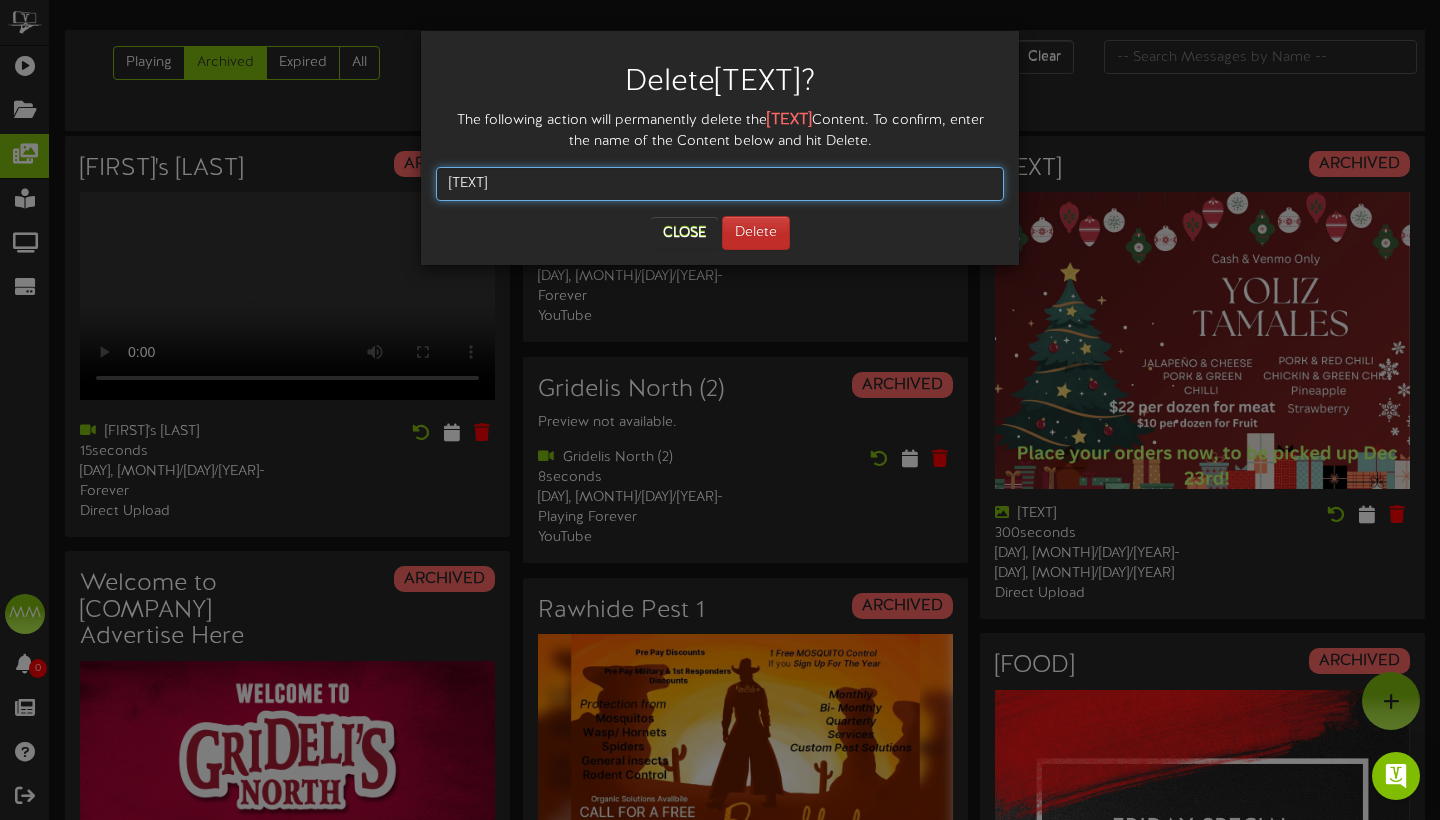 type on "[TEXT]" 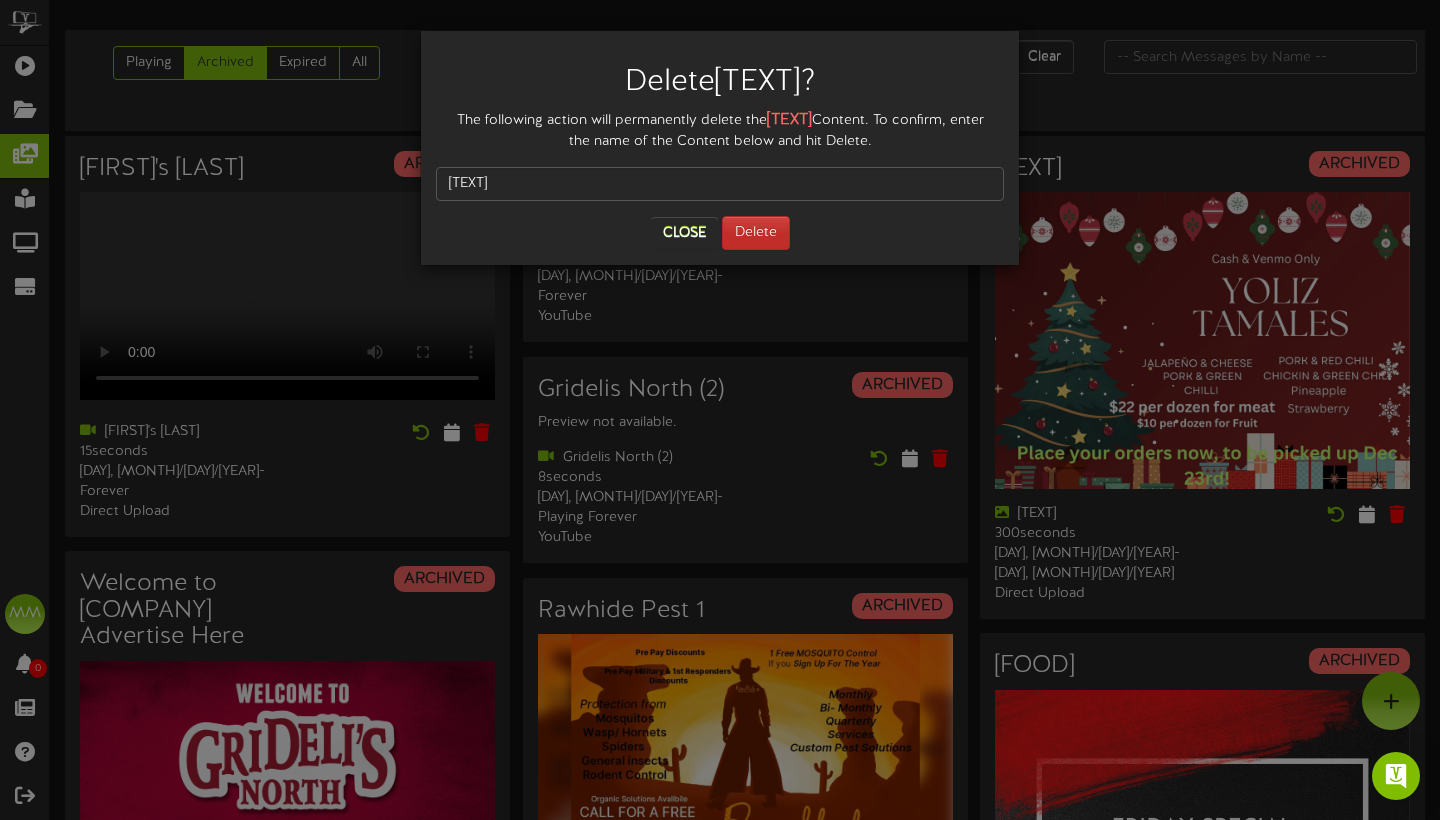 click on "Delete" at bounding box center [756, 233] 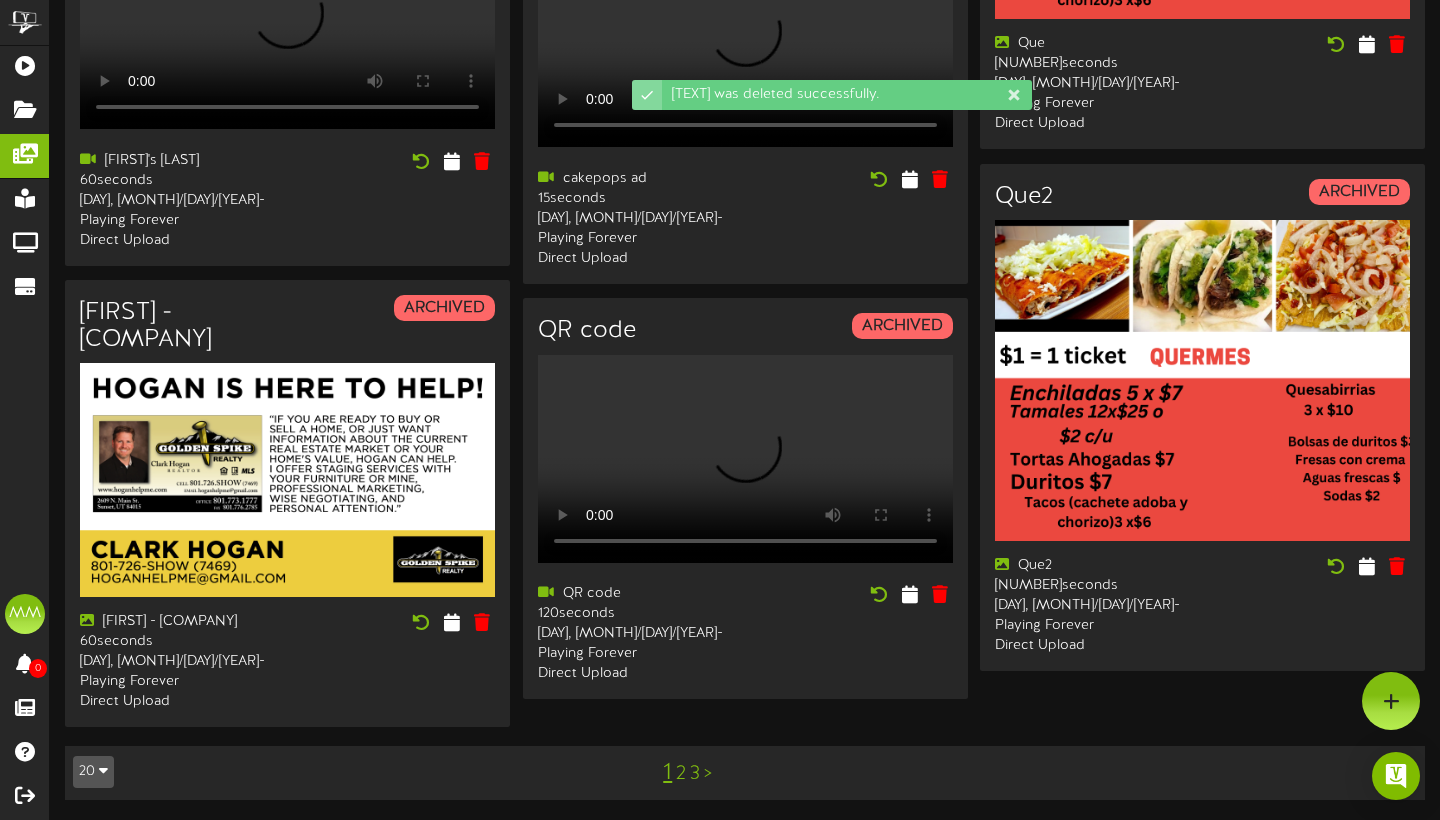 scroll, scrollTop: 2864, scrollLeft: 0, axis: vertical 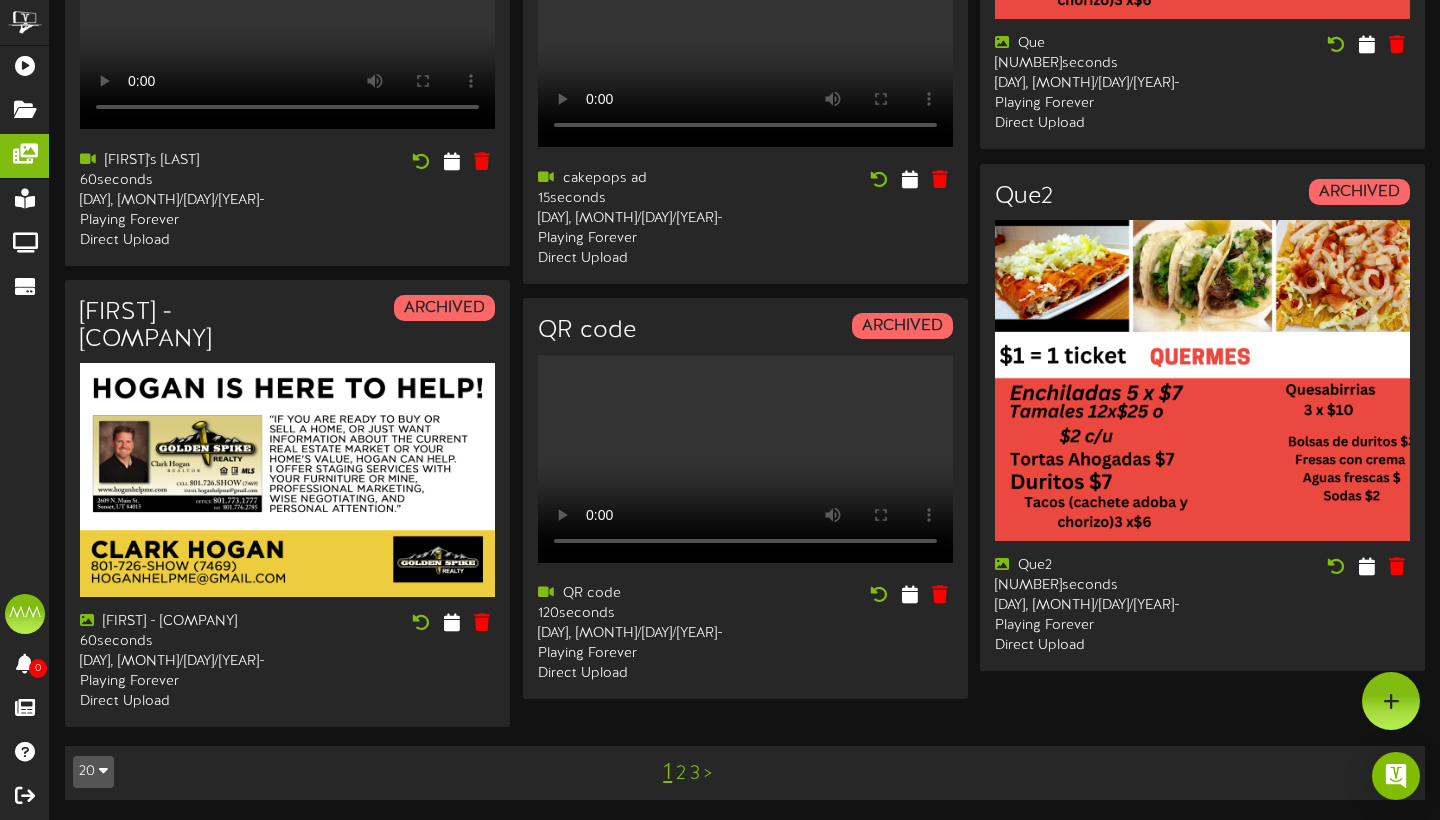 click on "2" at bounding box center [681, 774] 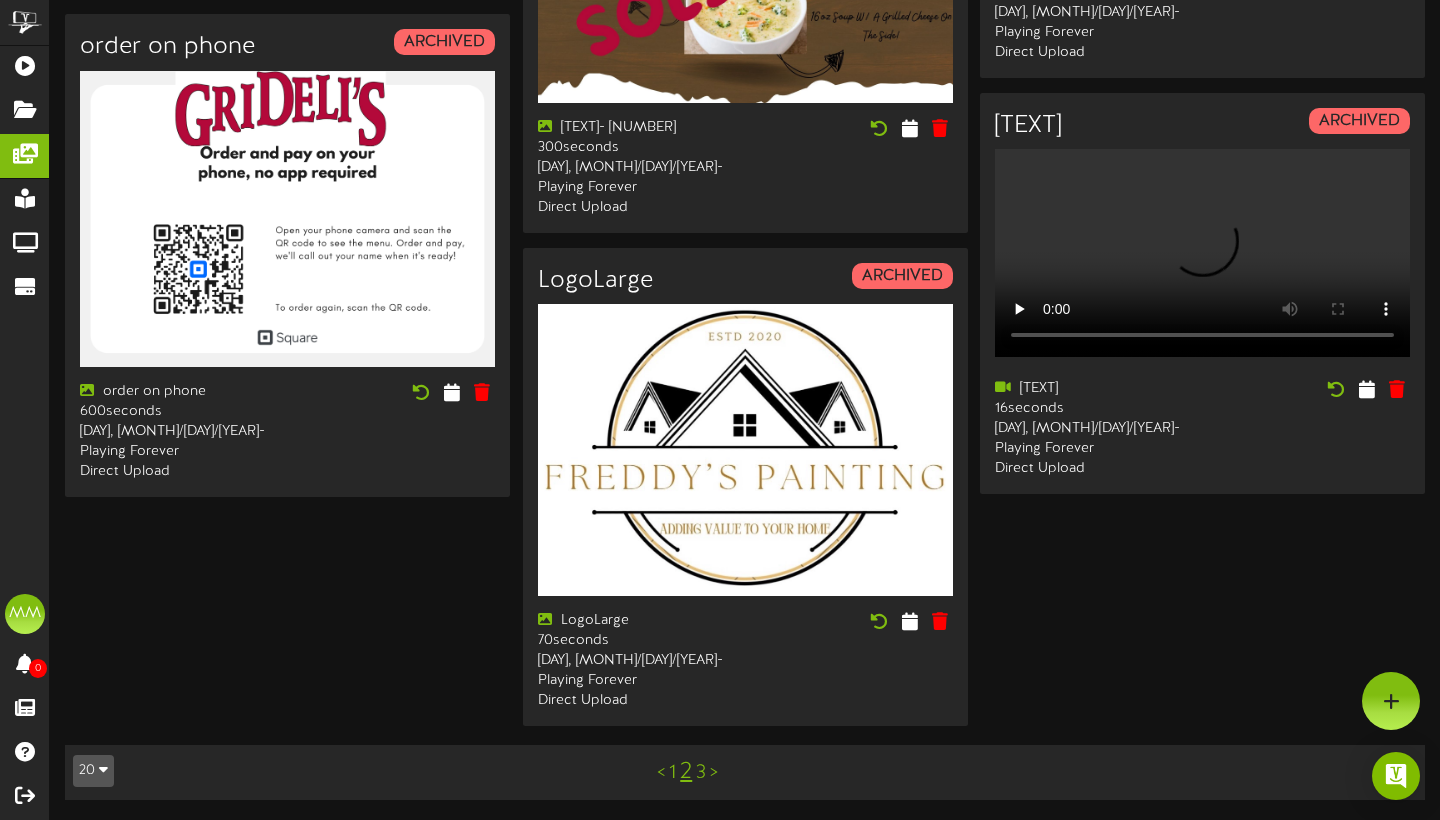 scroll, scrollTop: 2670, scrollLeft: 0, axis: vertical 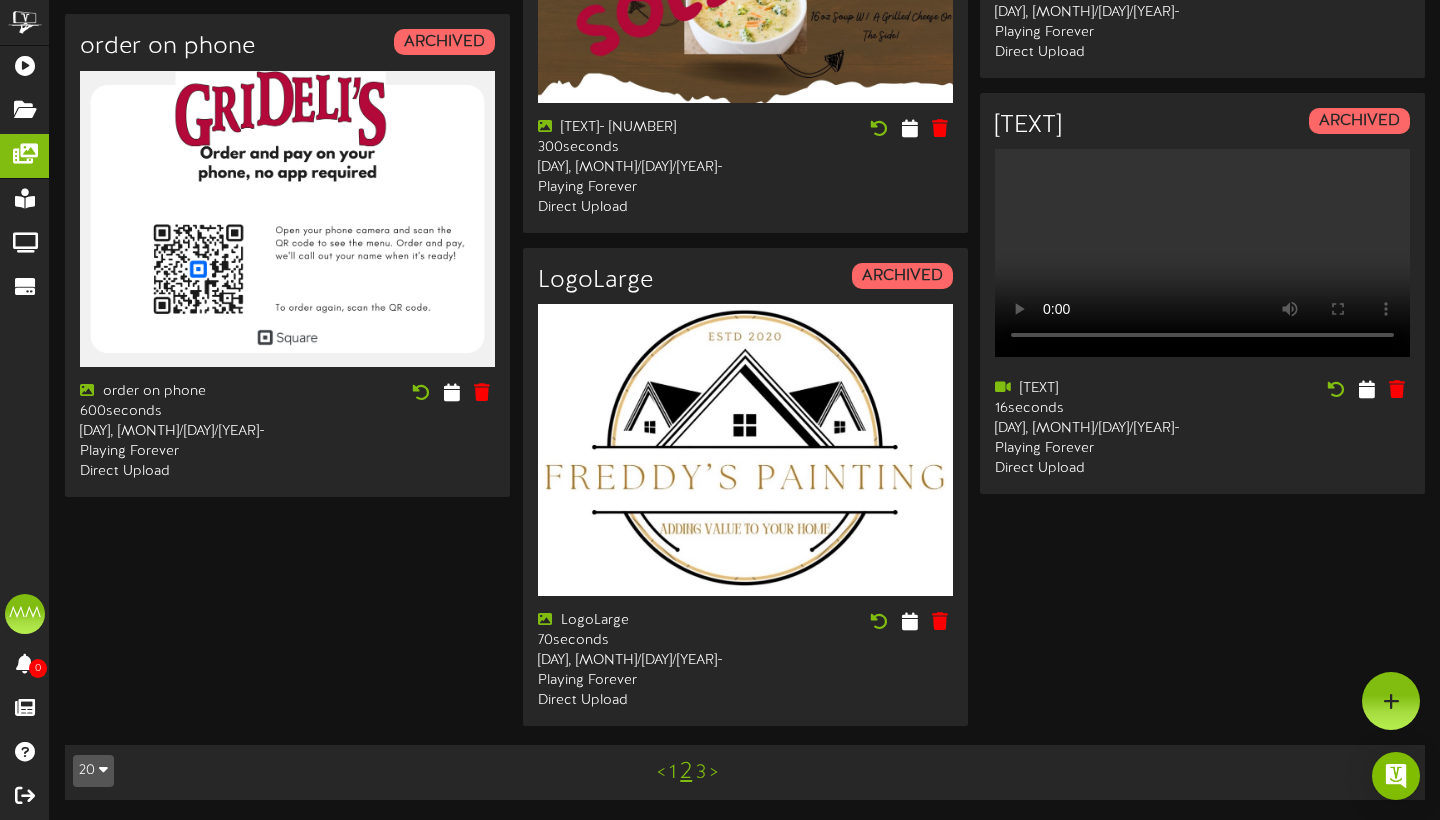 click on "3" at bounding box center [701, 773] 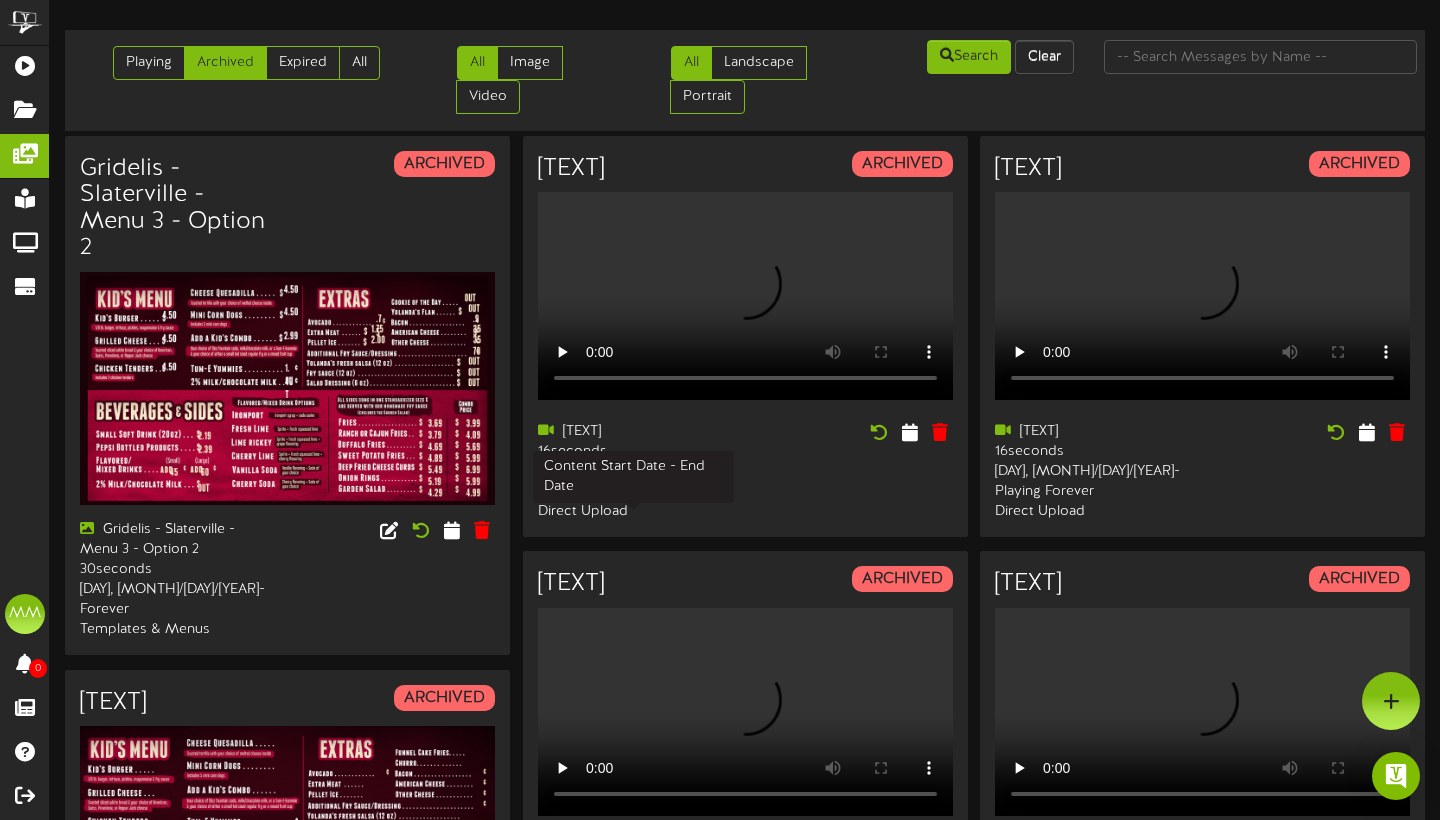 scroll, scrollTop: 0, scrollLeft: 0, axis: both 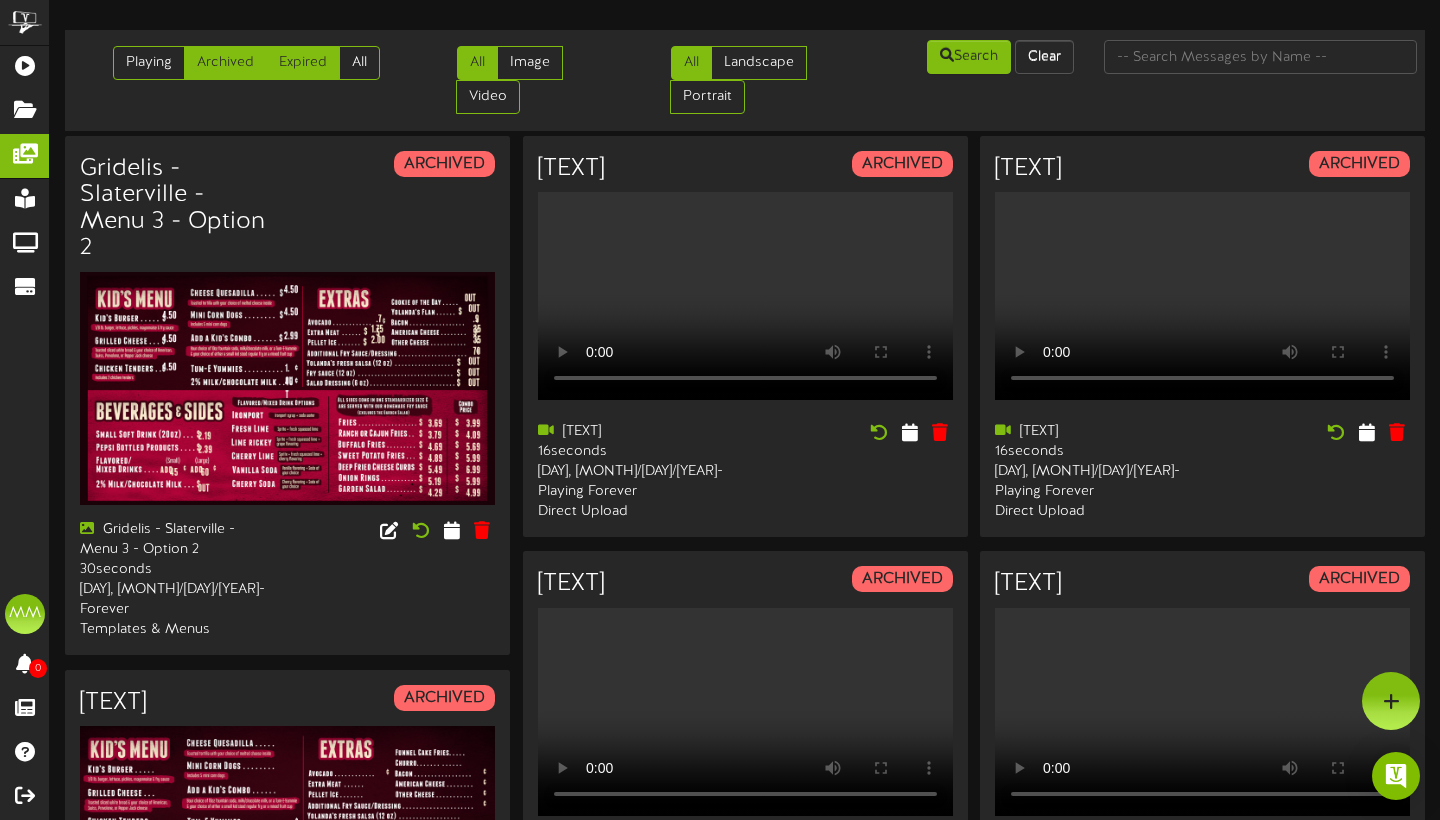 click on "Expired" at bounding box center (303, 63) 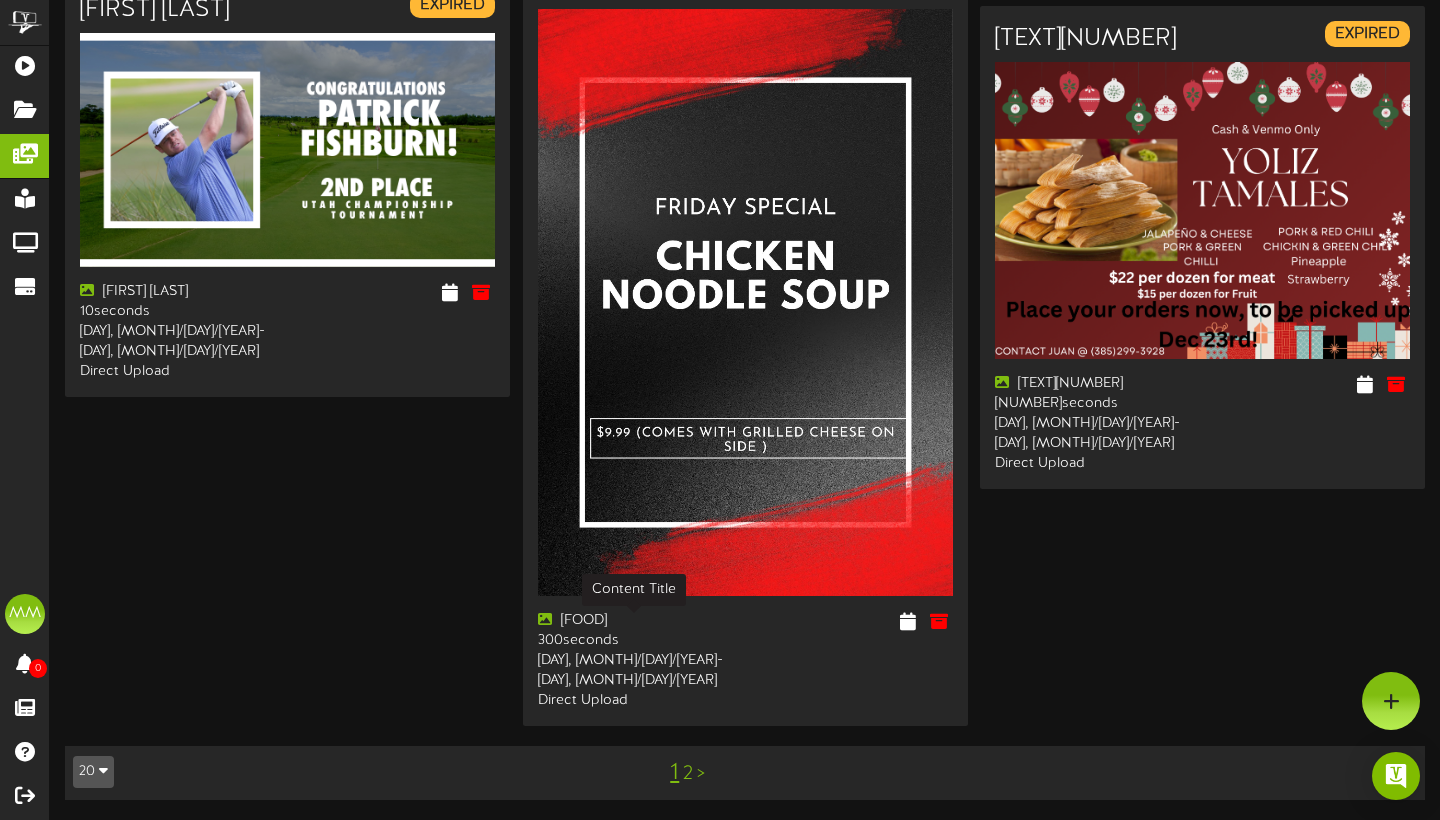 scroll, scrollTop: 3156, scrollLeft: 0, axis: vertical 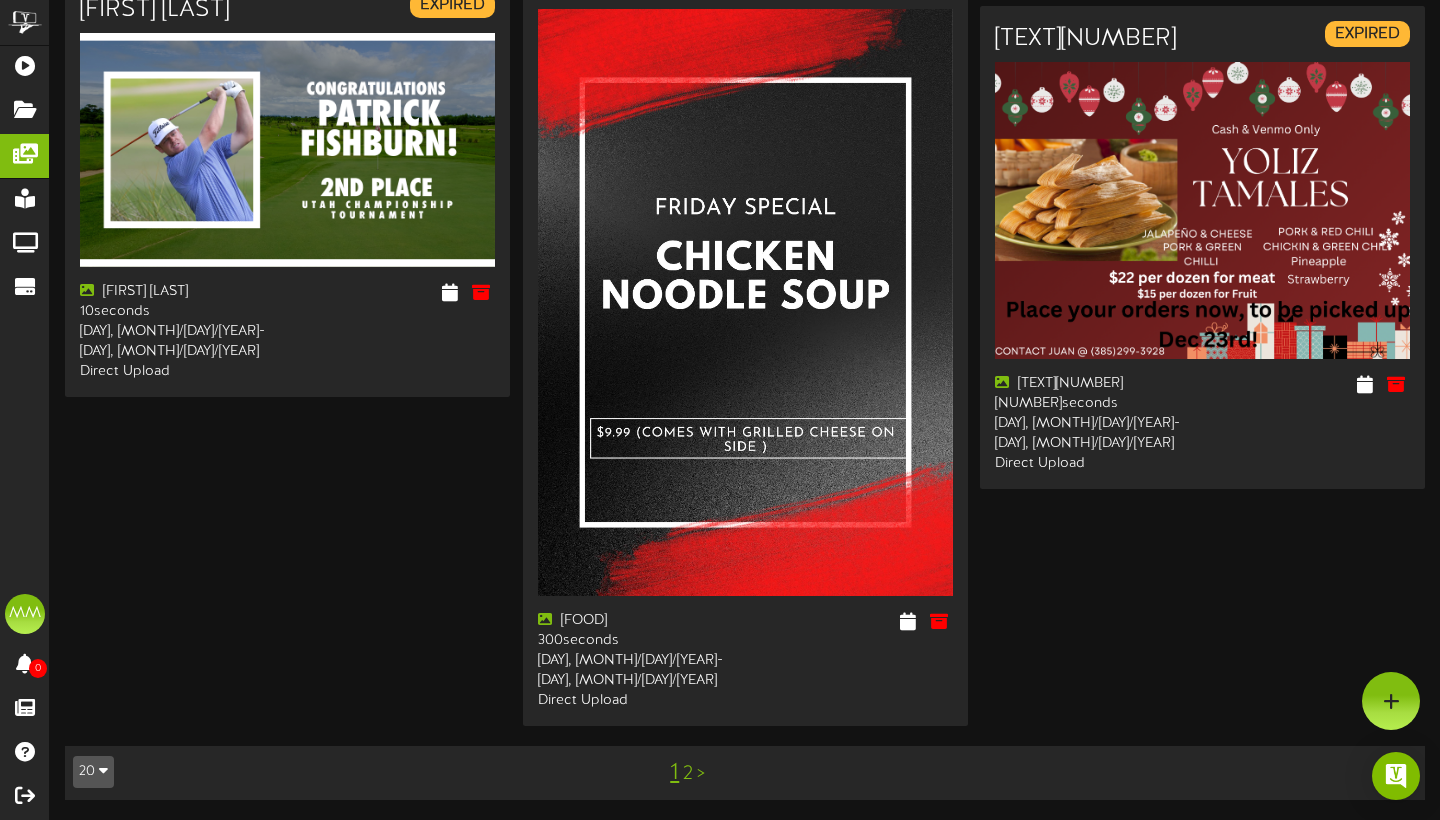 click on "2" at bounding box center (688, 774) 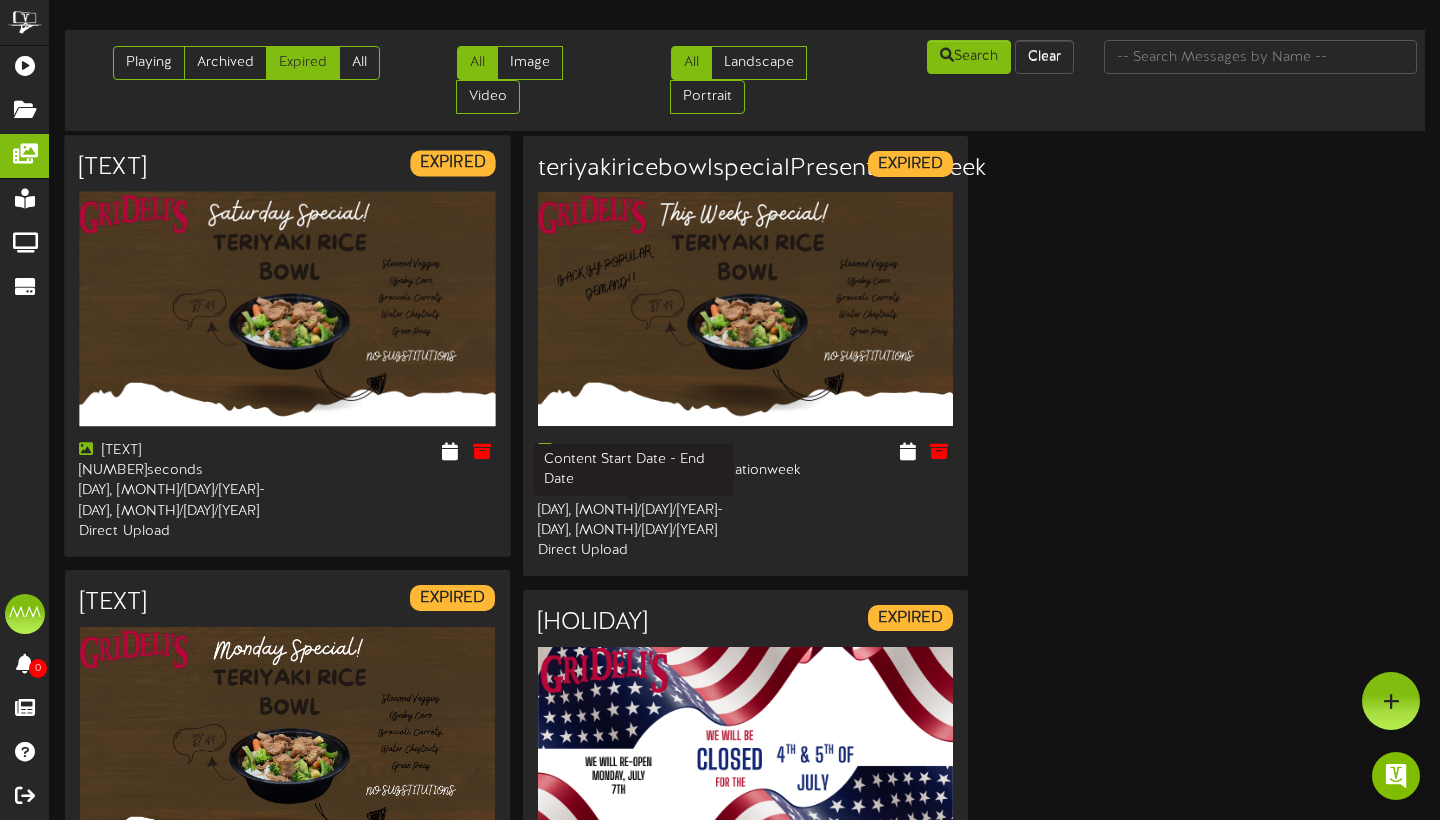 scroll, scrollTop: 0, scrollLeft: 0, axis: both 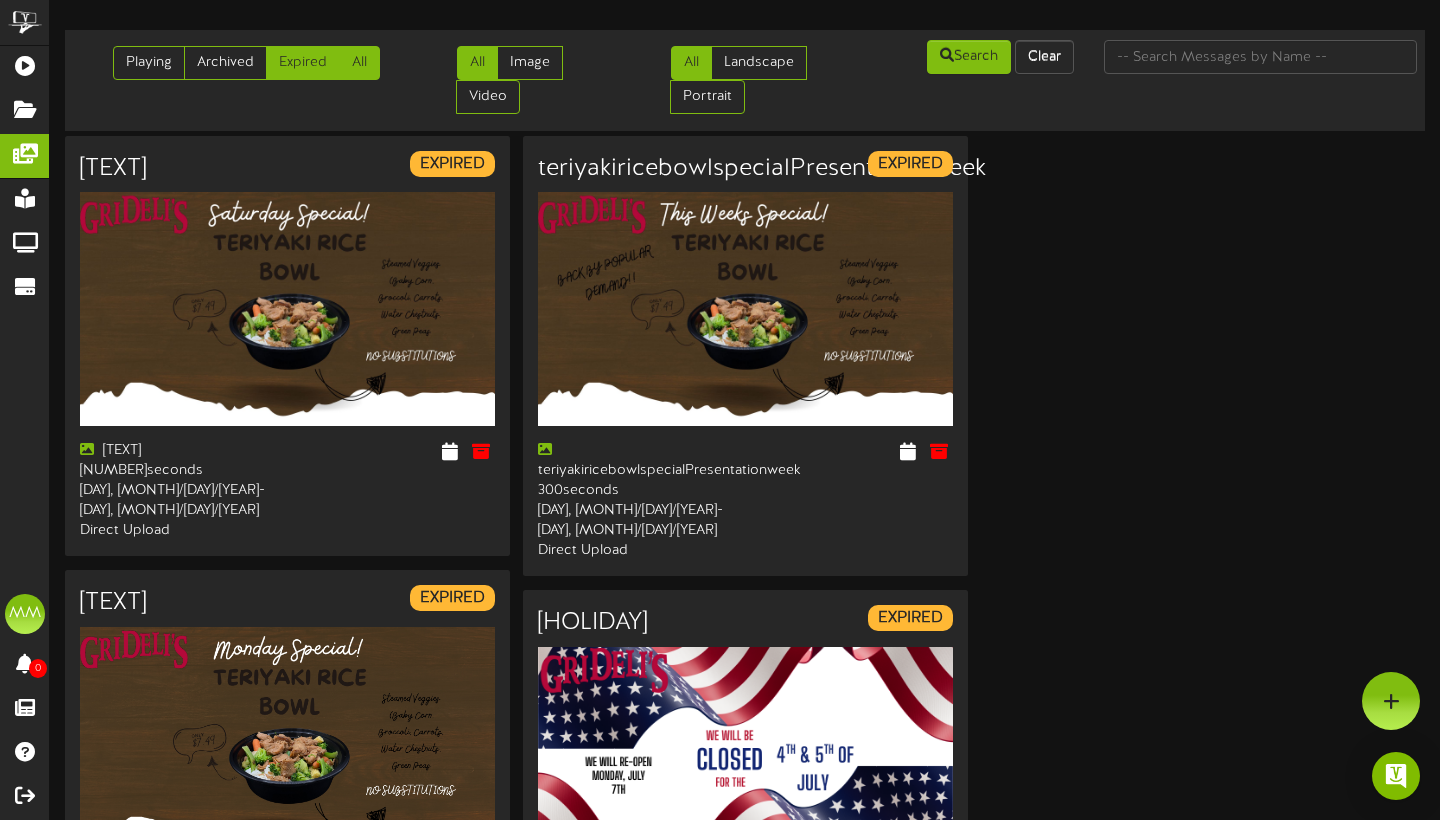 click on "All" at bounding box center [359, 63] 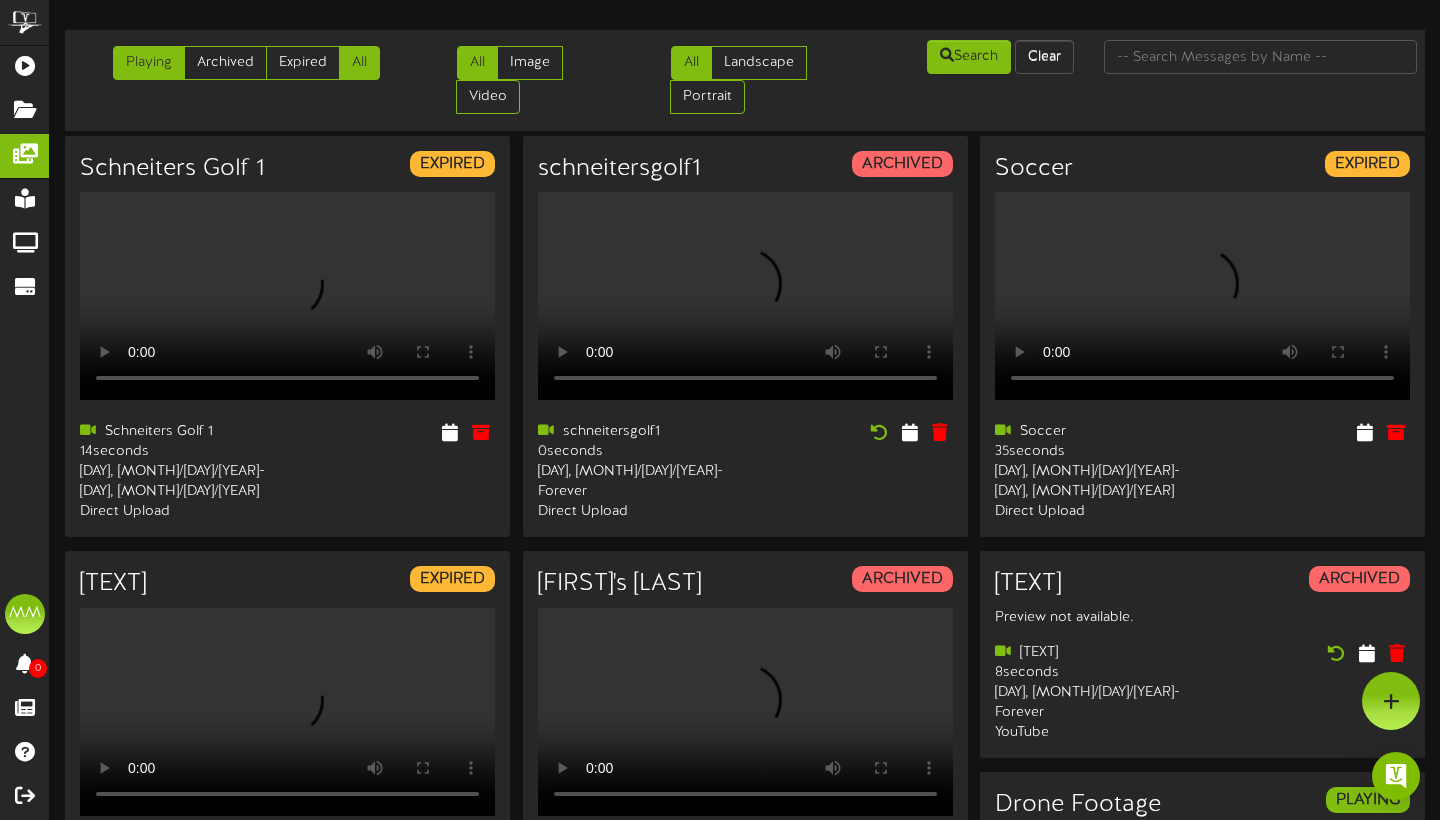 click on "Playing" at bounding box center [149, 63] 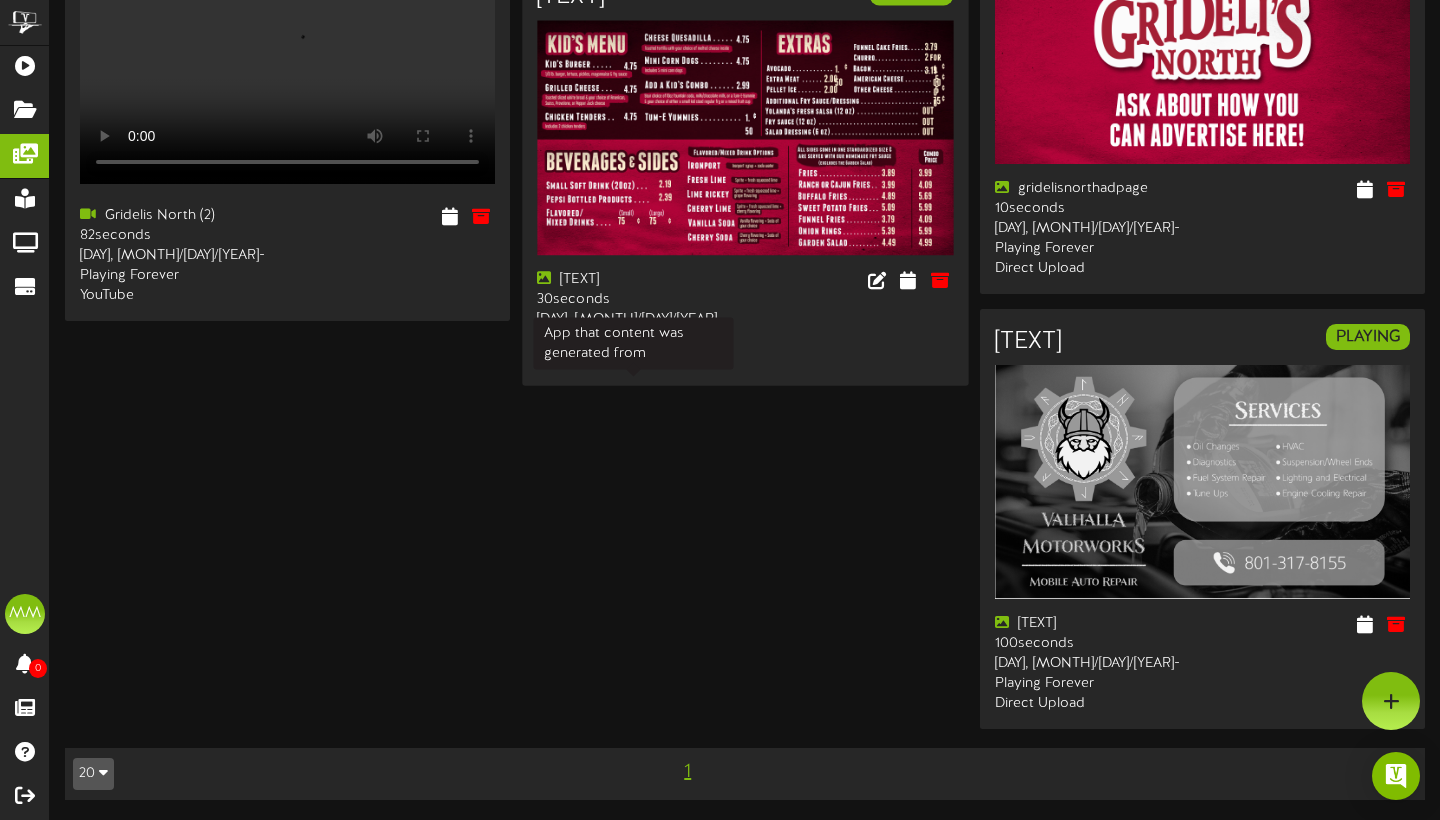 scroll, scrollTop: 2089, scrollLeft: 0, axis: vertical 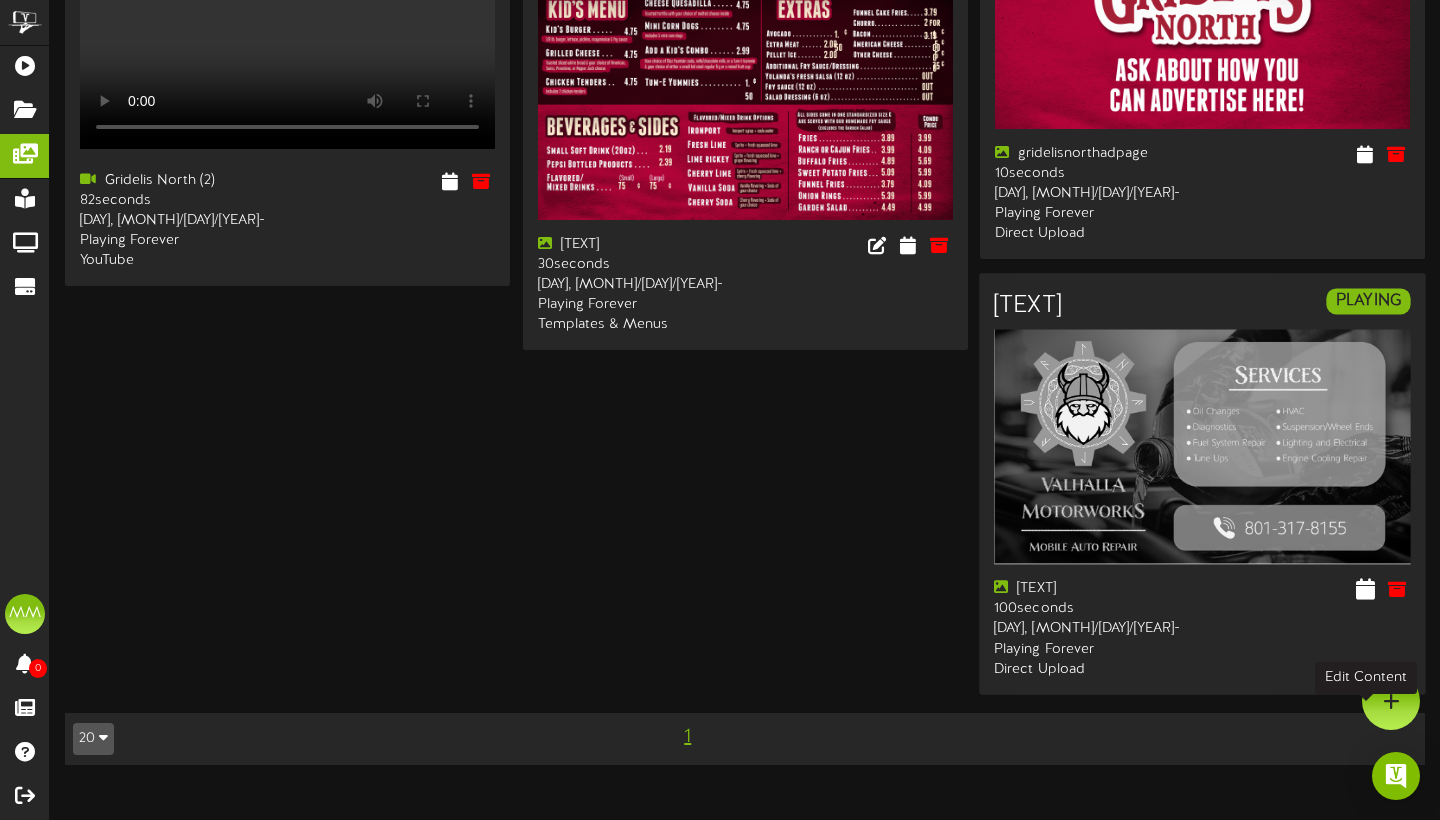 click at bounding box center (1365, 589) 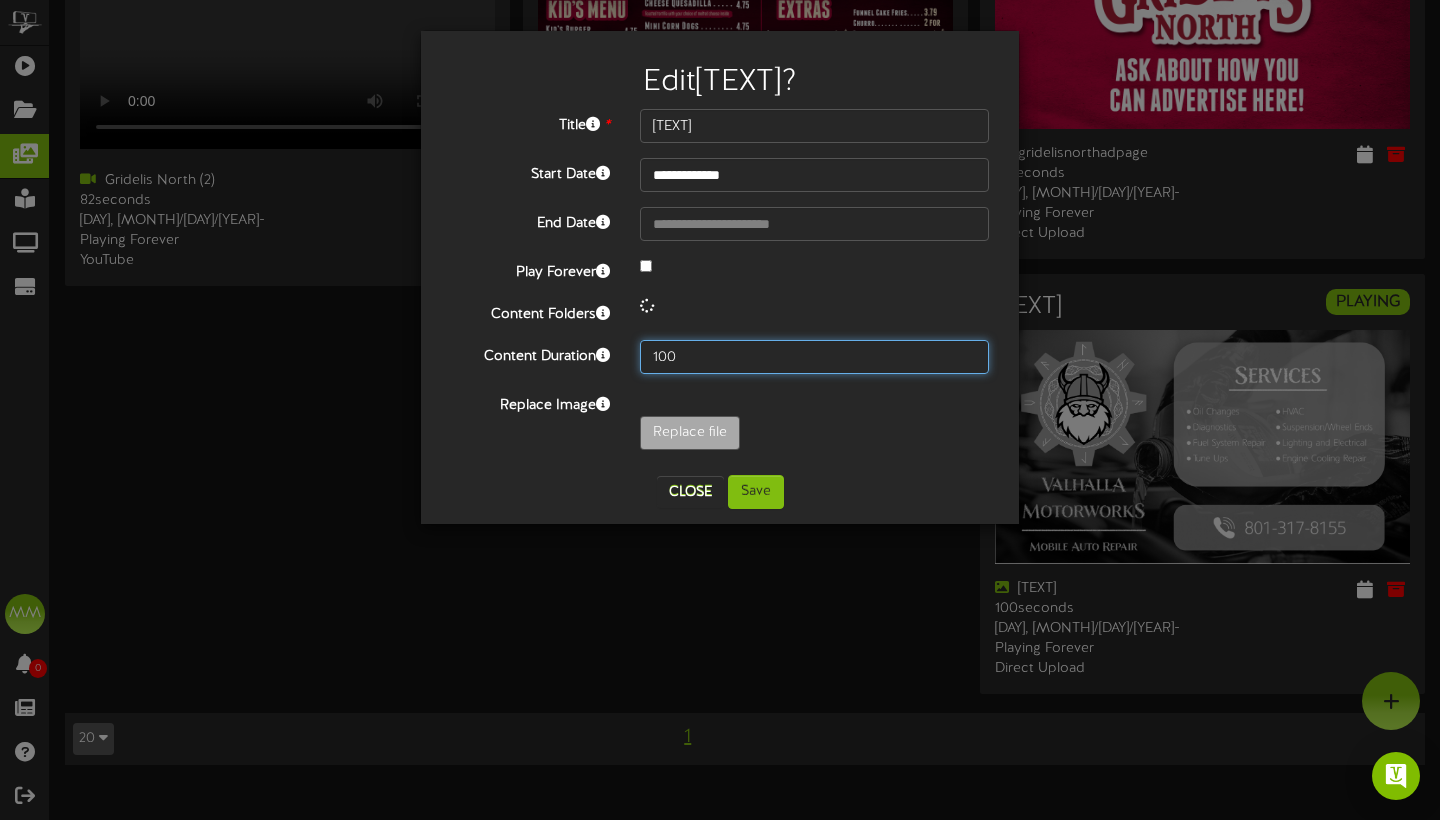 click on "100" at bounding box center (814, 357) 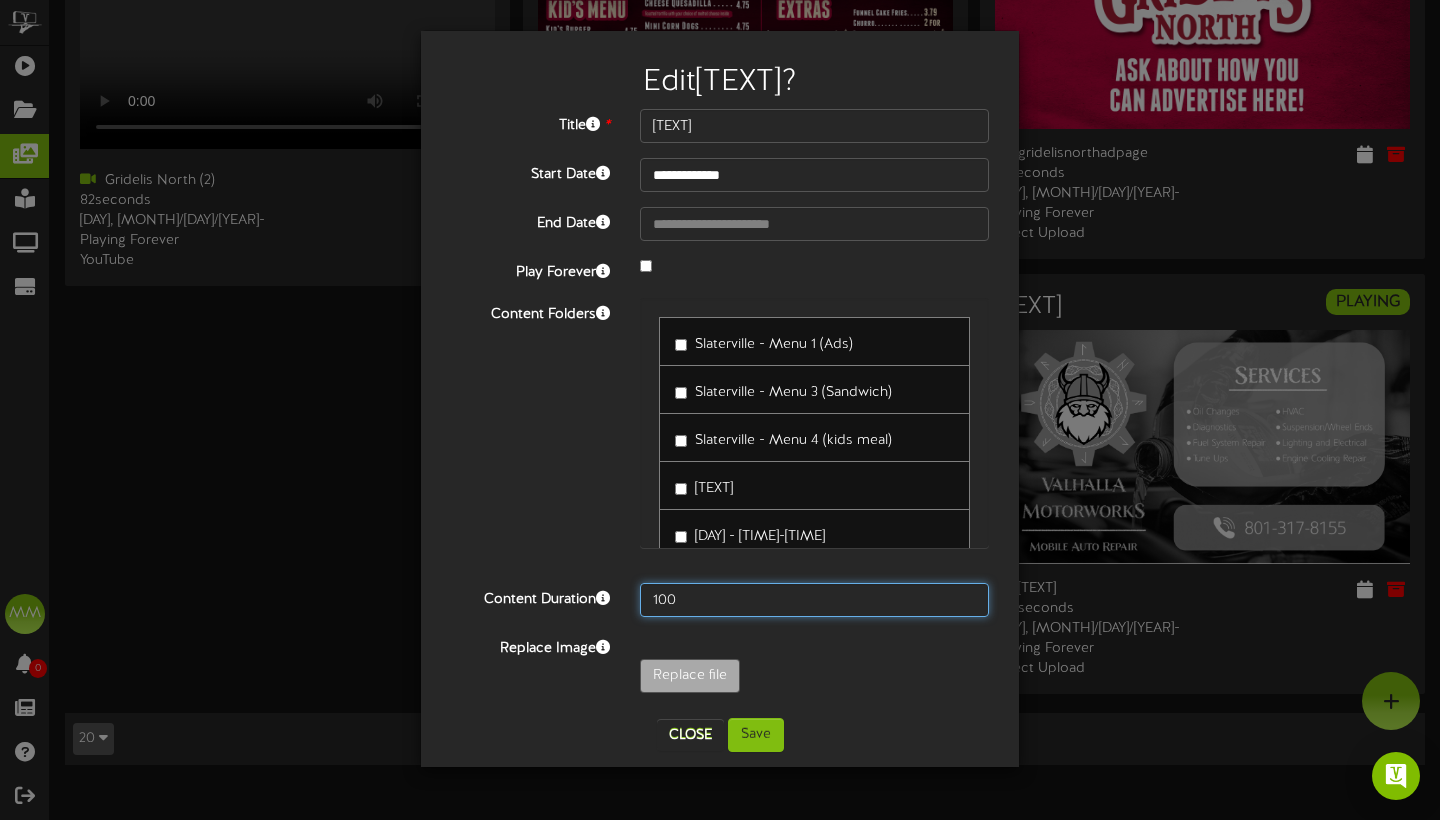 click on "100" at bounding box center [814, 600] 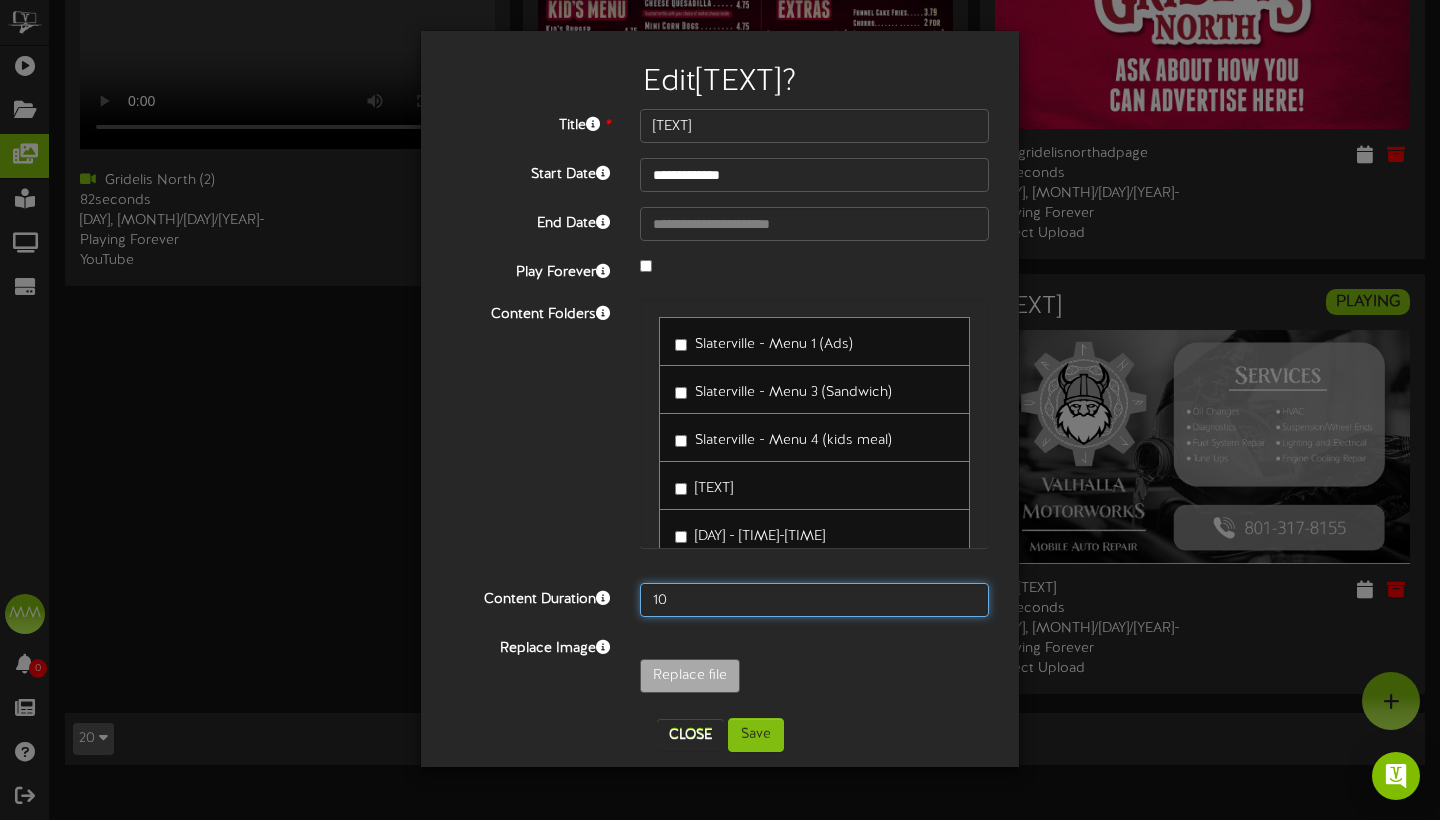 type on "1" 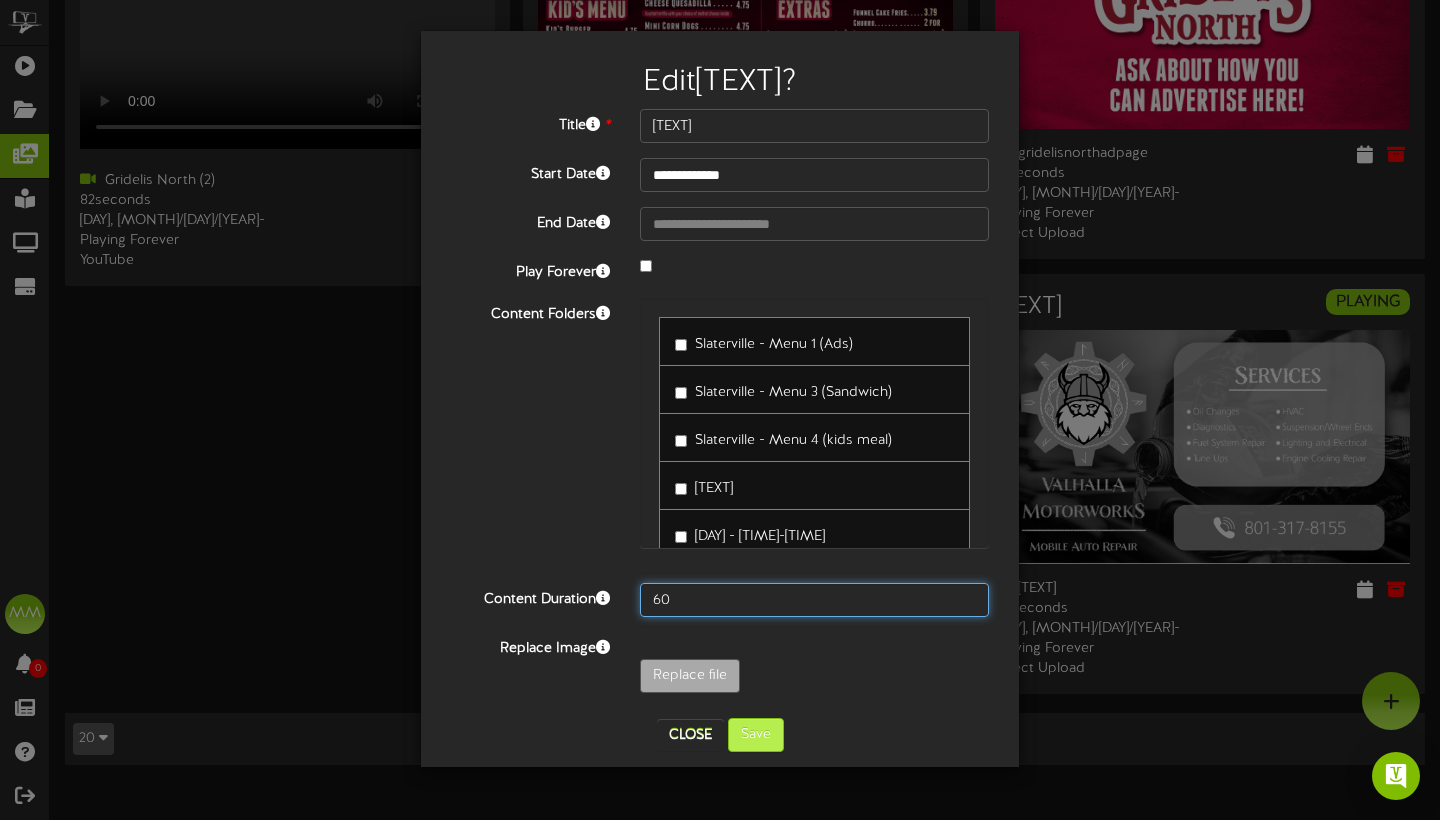type on "60" 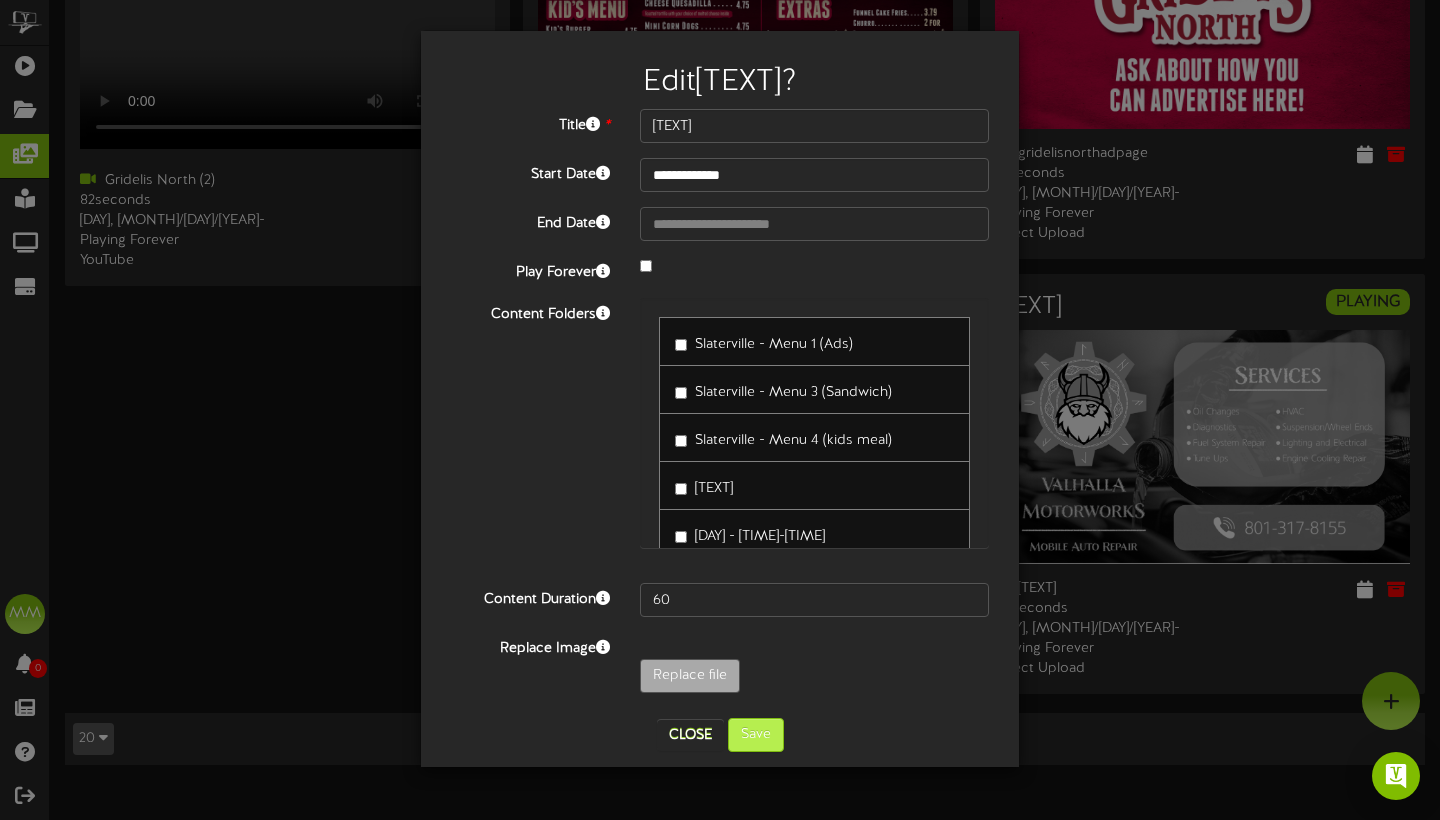 click on "Save" at bounding box center (756, 735) 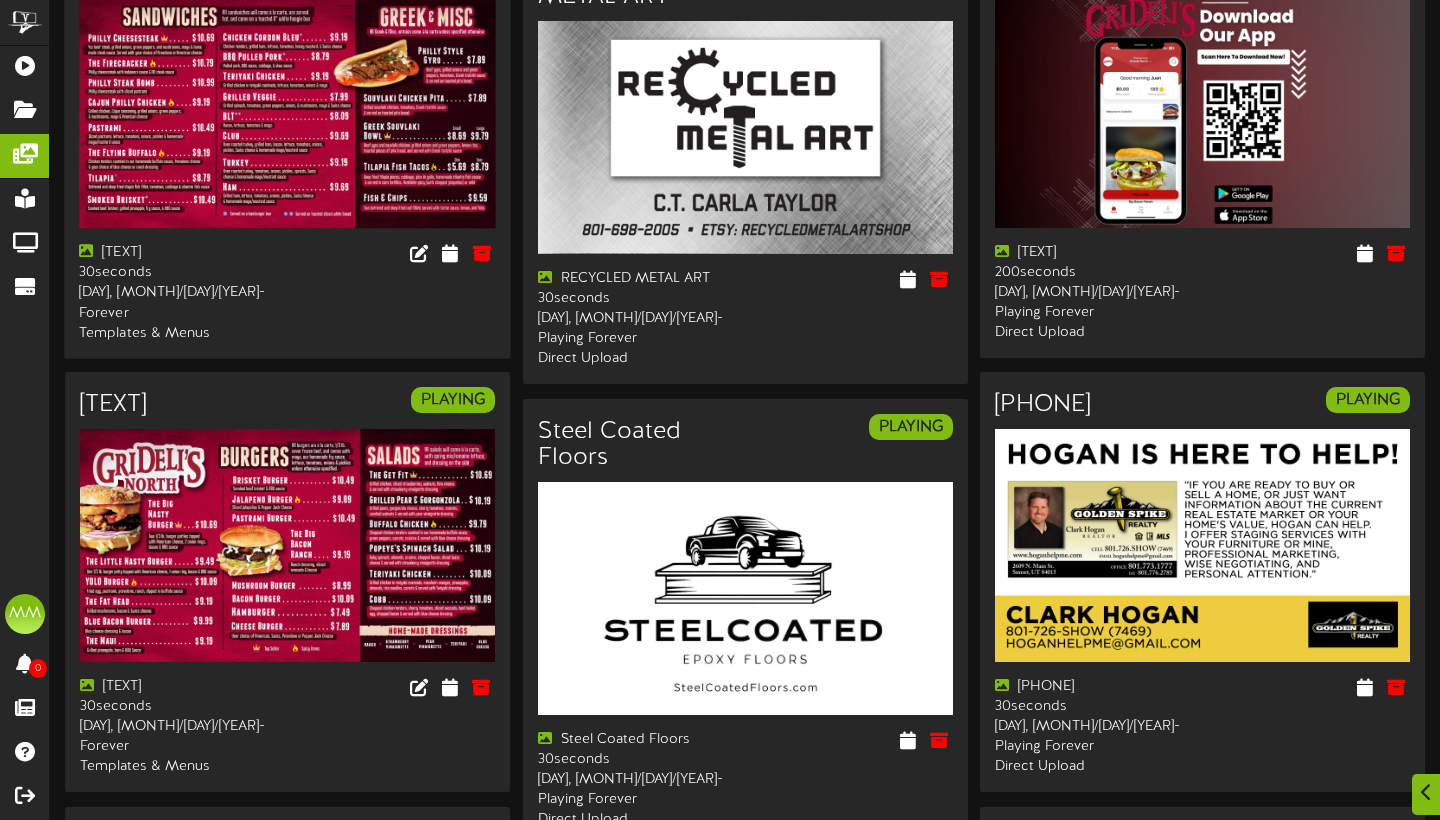 scroll, scrollTop: 196, scrollLeft: 0, axis: vertical 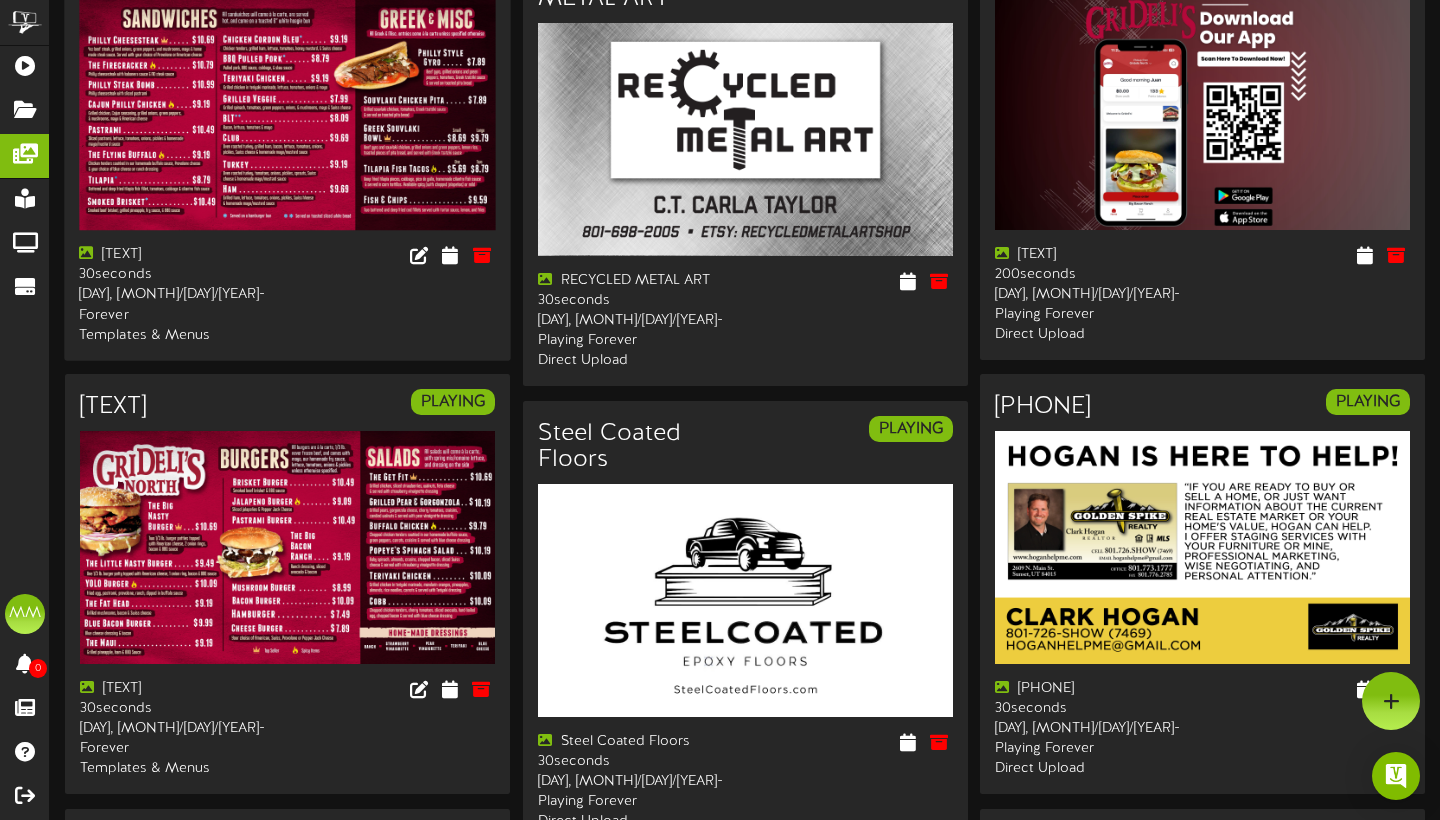 click at bounding box center [287, 113] 